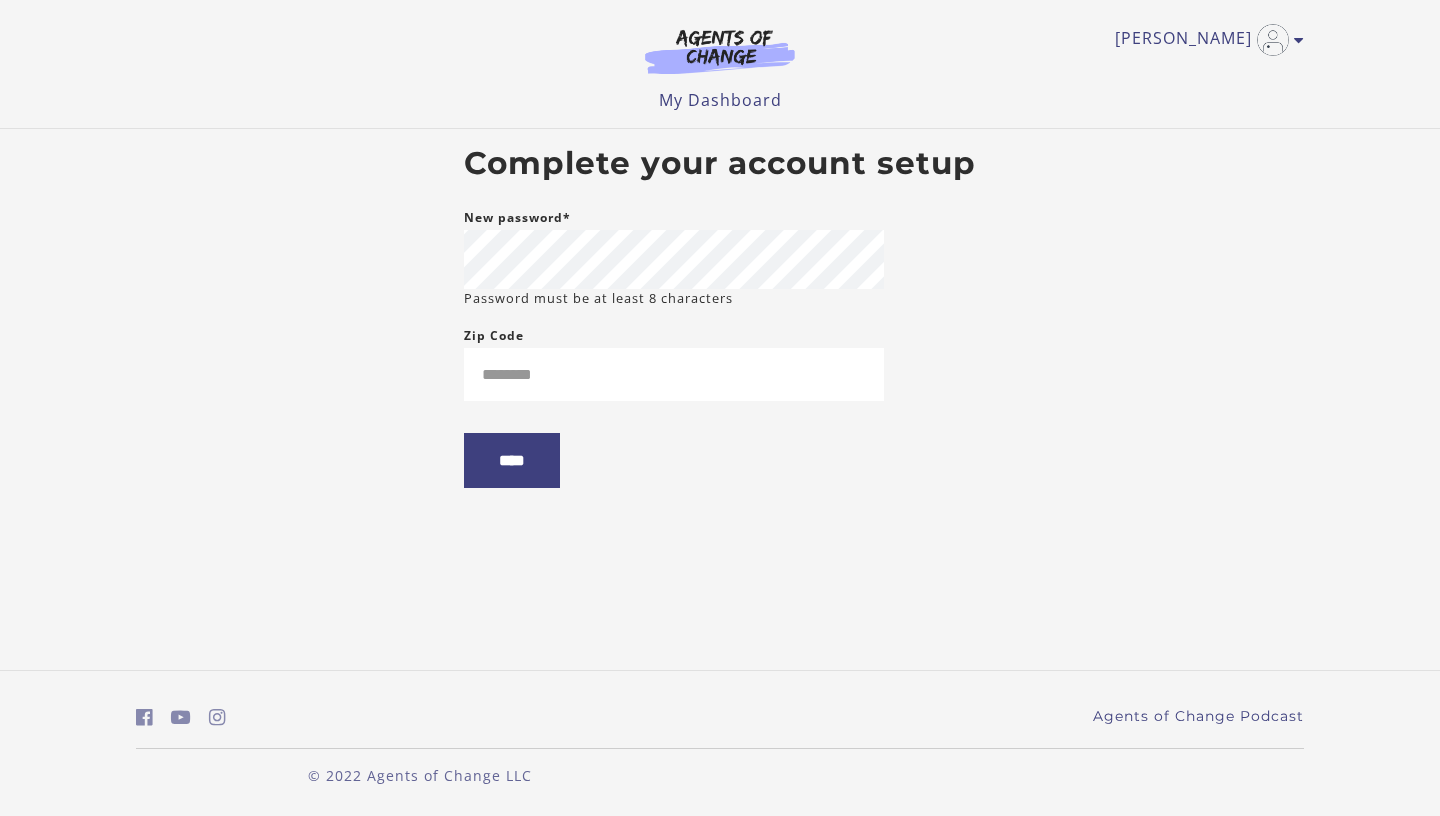 scroll, scrollTop: 0, scrollLeft: 0, axis: both 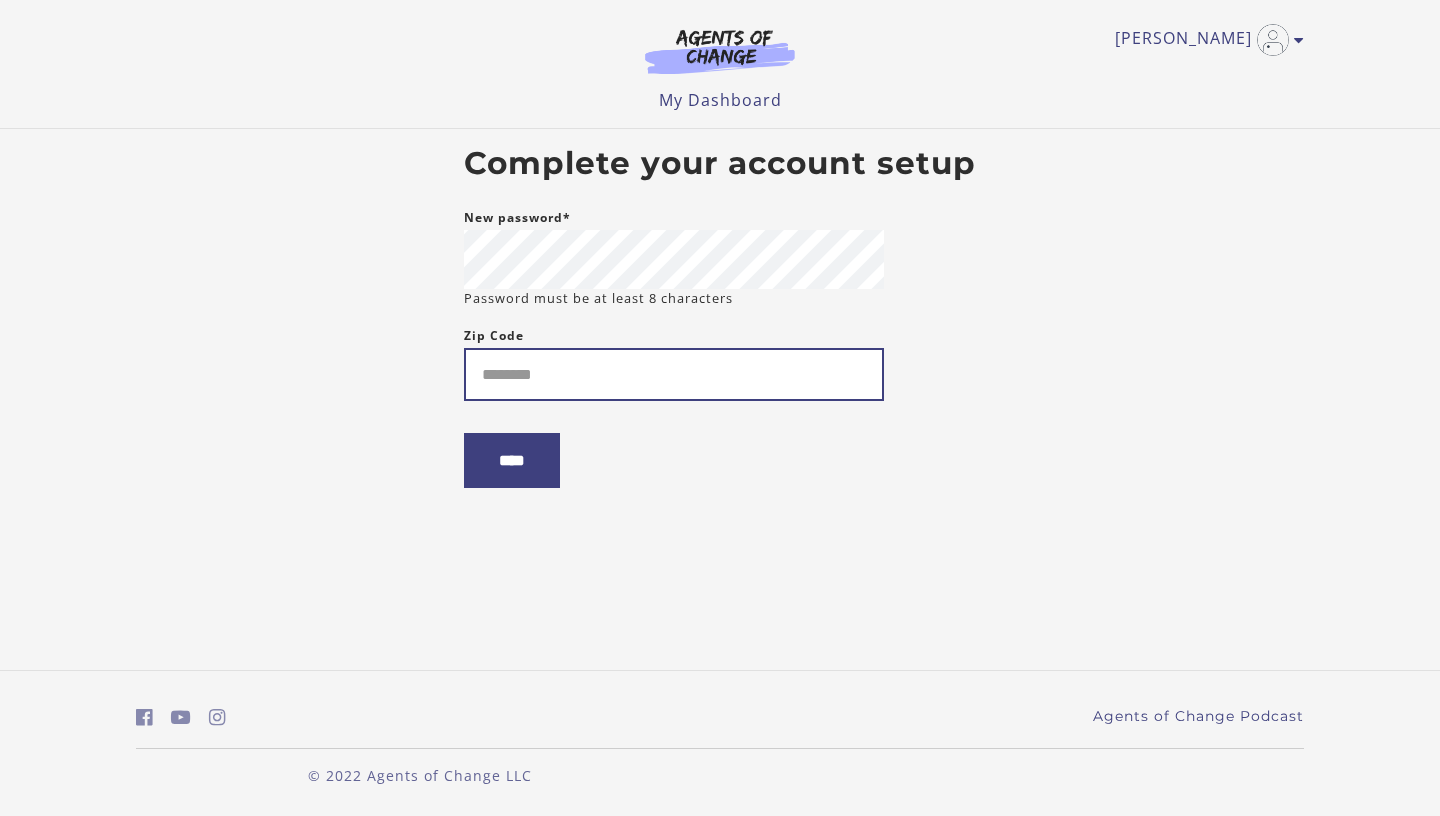 click on "Zip Code" at bounding box center (674, 374) 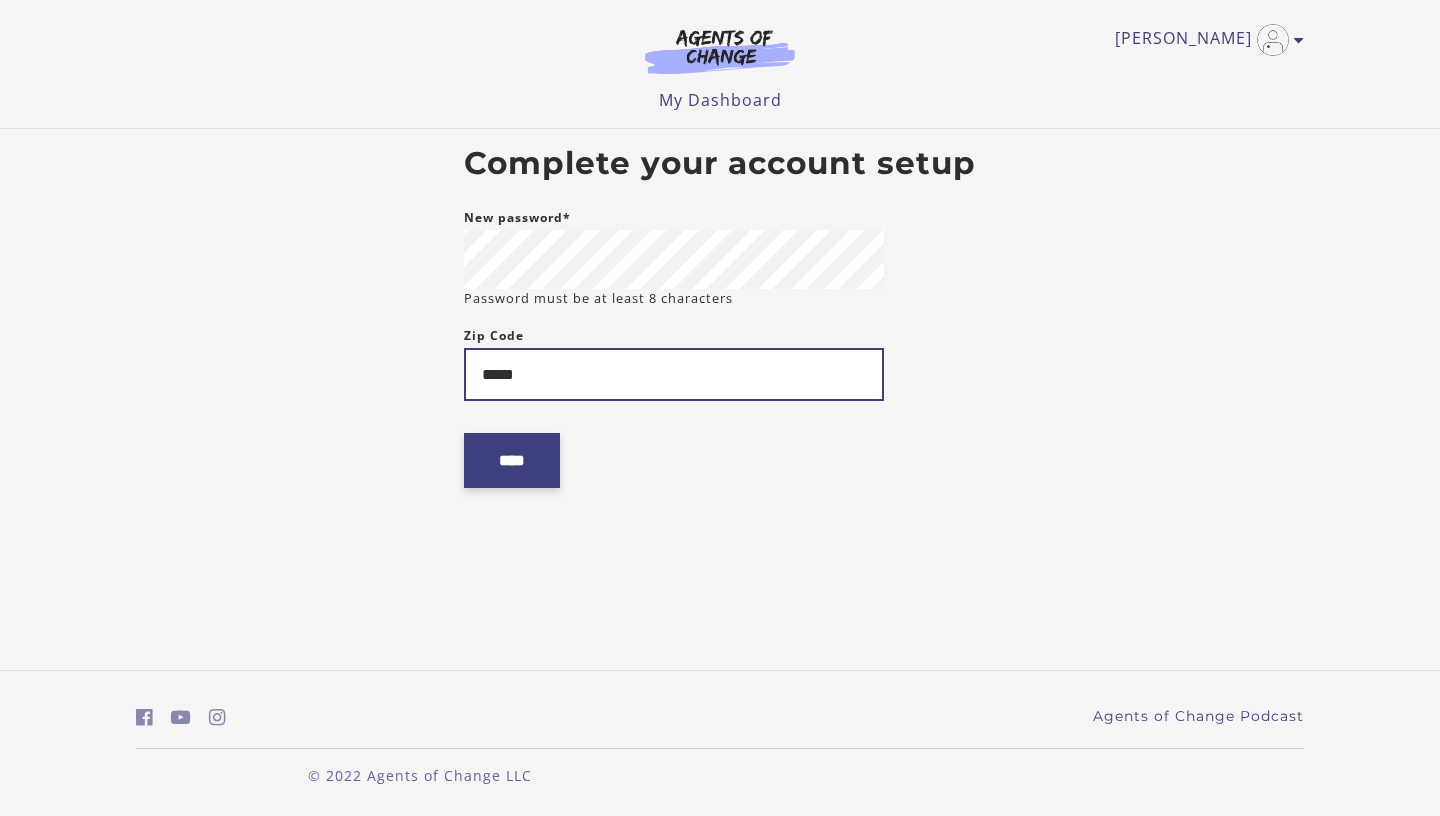 type on "*****" 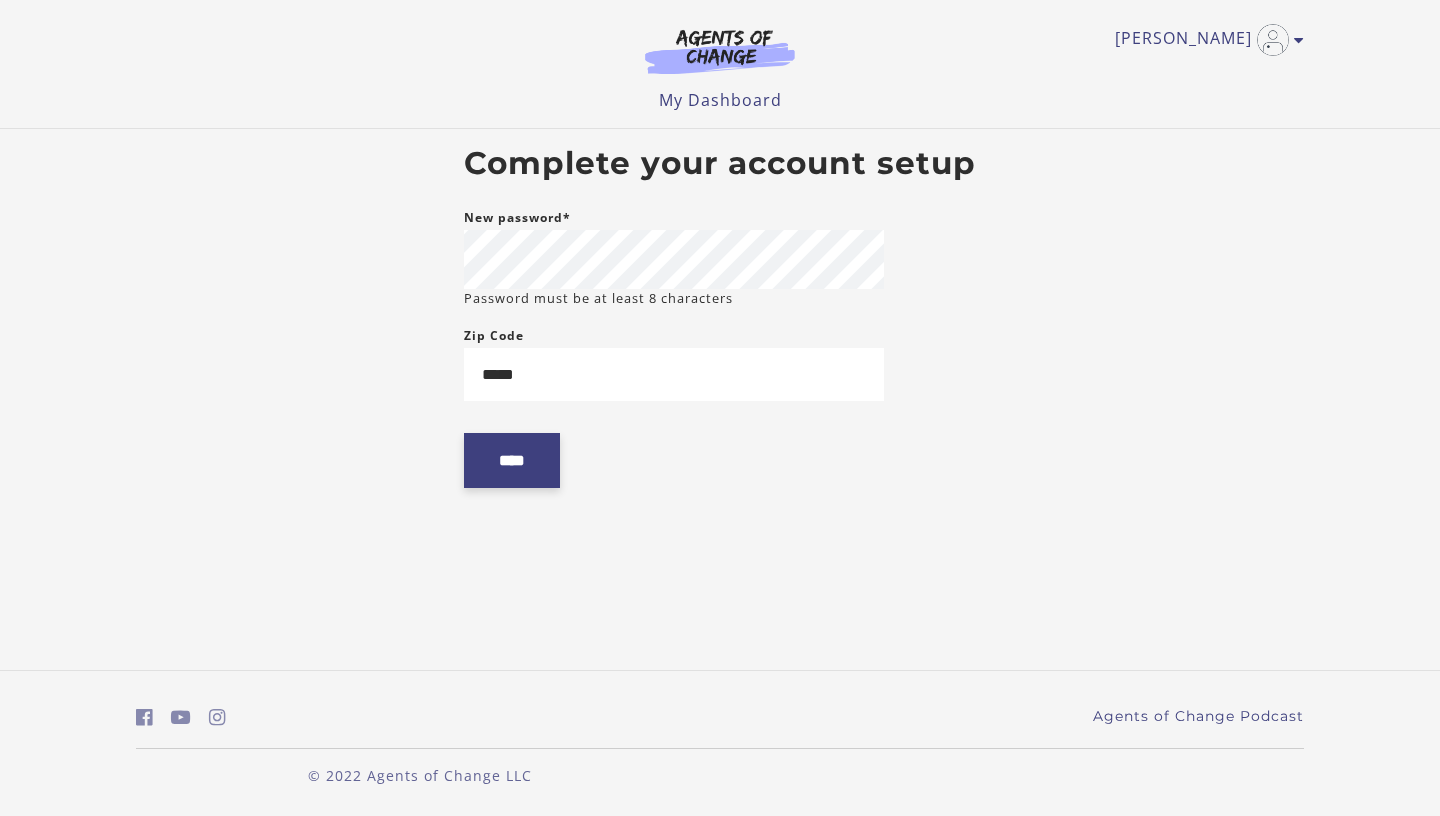 click on "****" at bounding box center [512, 460] 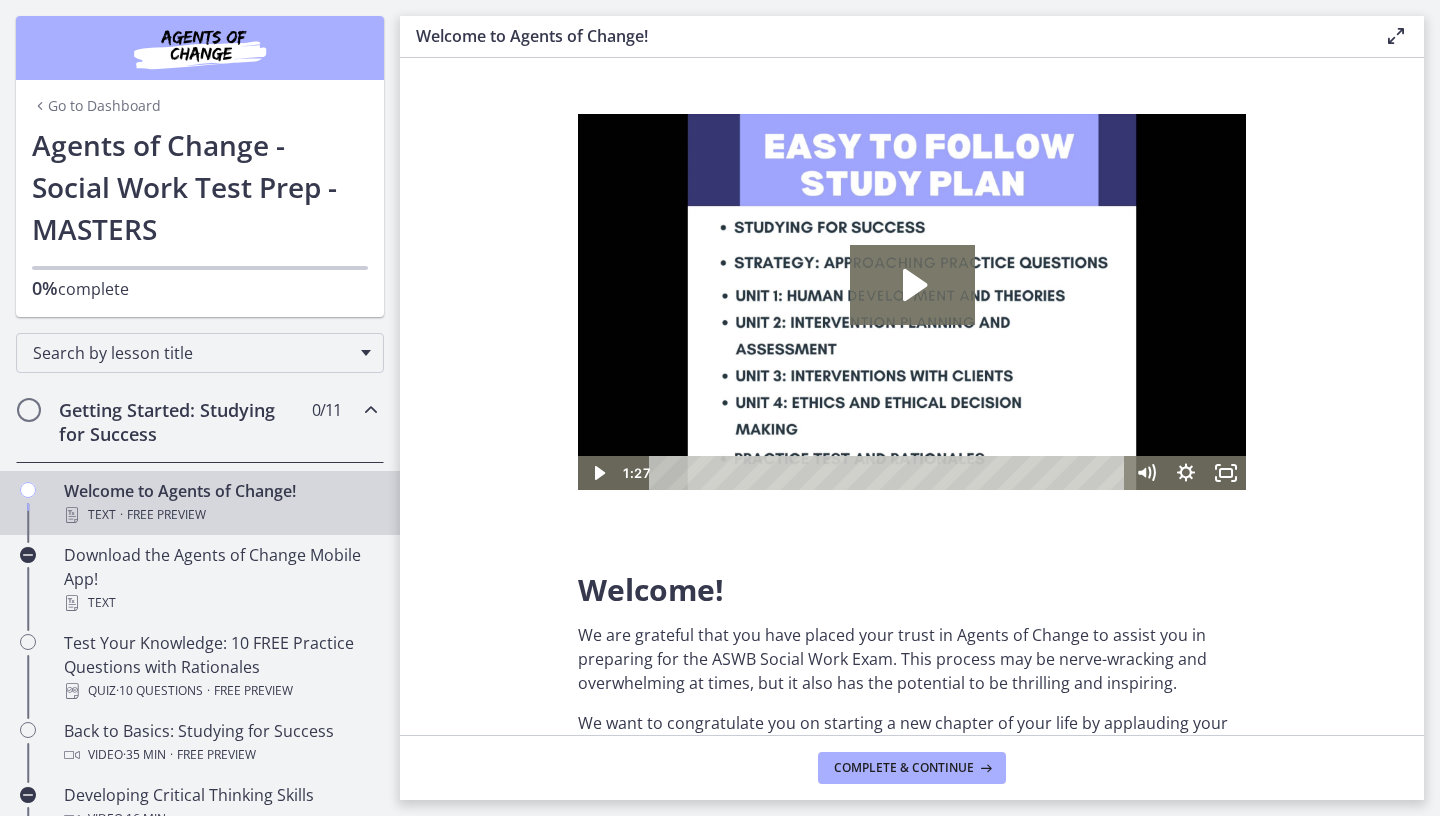 scroll, scrollTop: 0, scrollLeft: 0, axis: both 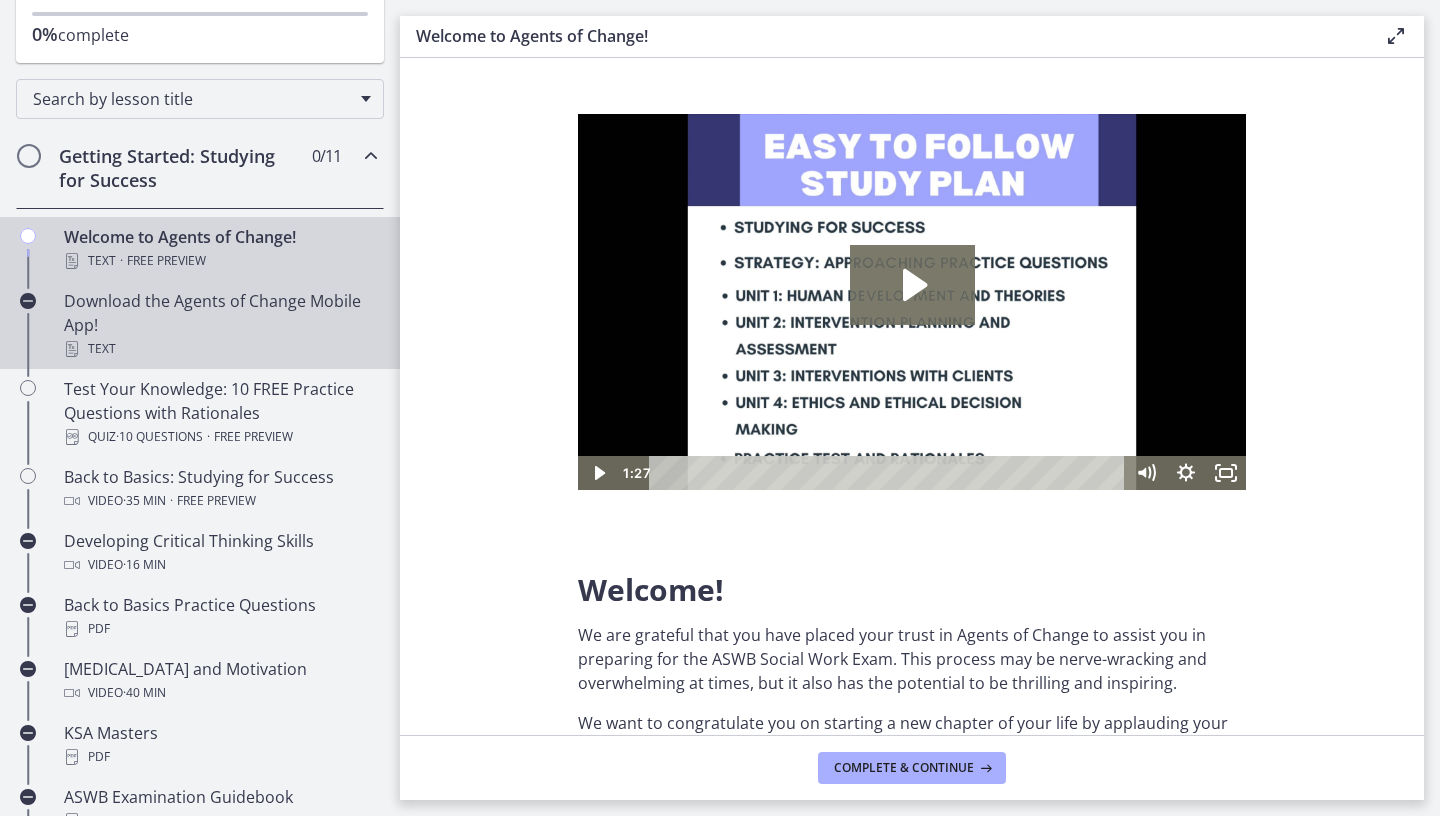 click on "Download the Agents of Change Mobile App!
Text" at bounding box center (220, 325) 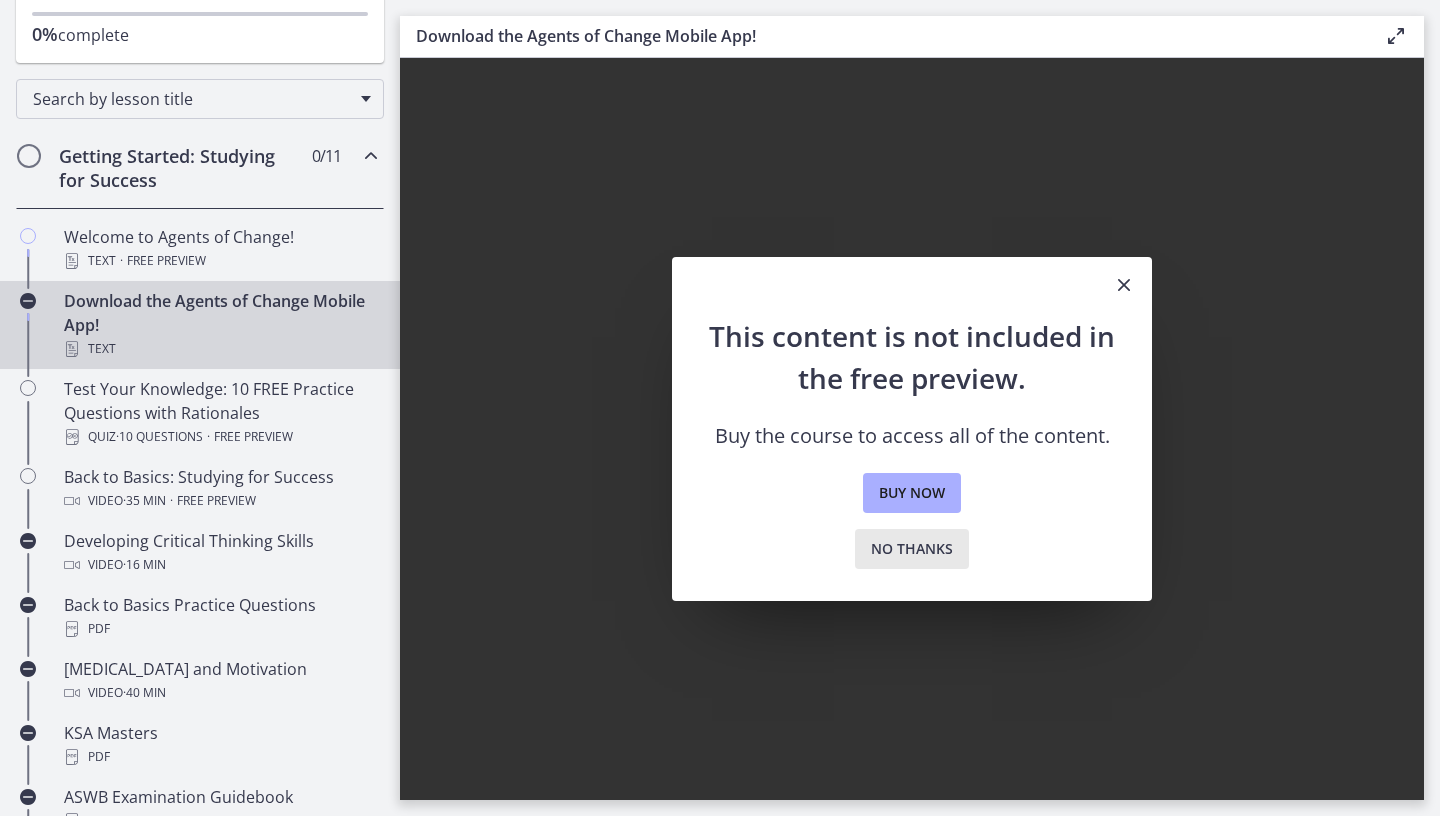 click on "No thanks" at bounding box center [912, 549] 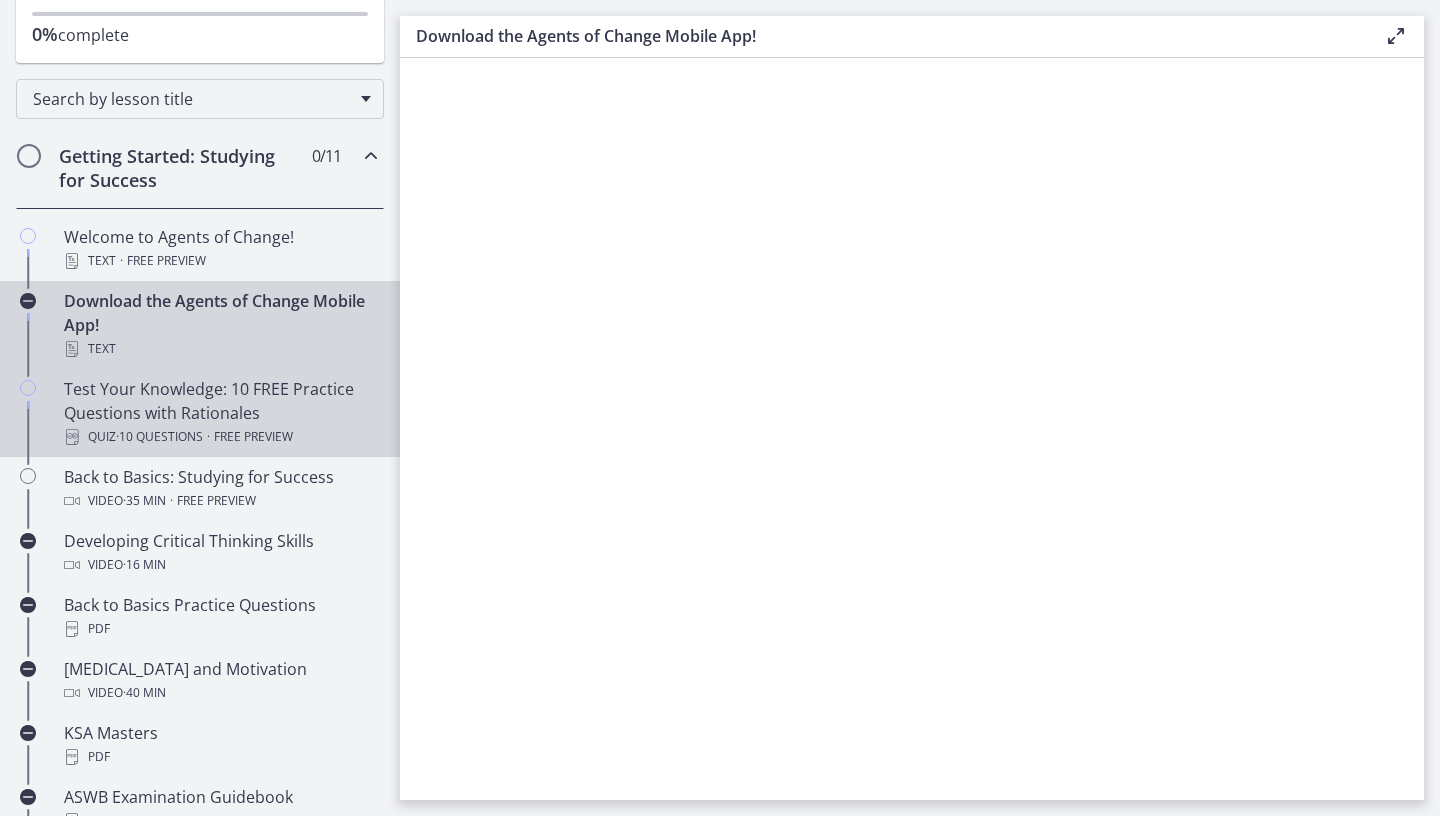 click on "Test Your Knowledge: 10 FREE Practice Questions with Rationales
Quiz
·  10 Questions
·
Free preview" at bounding box center [220, 413] 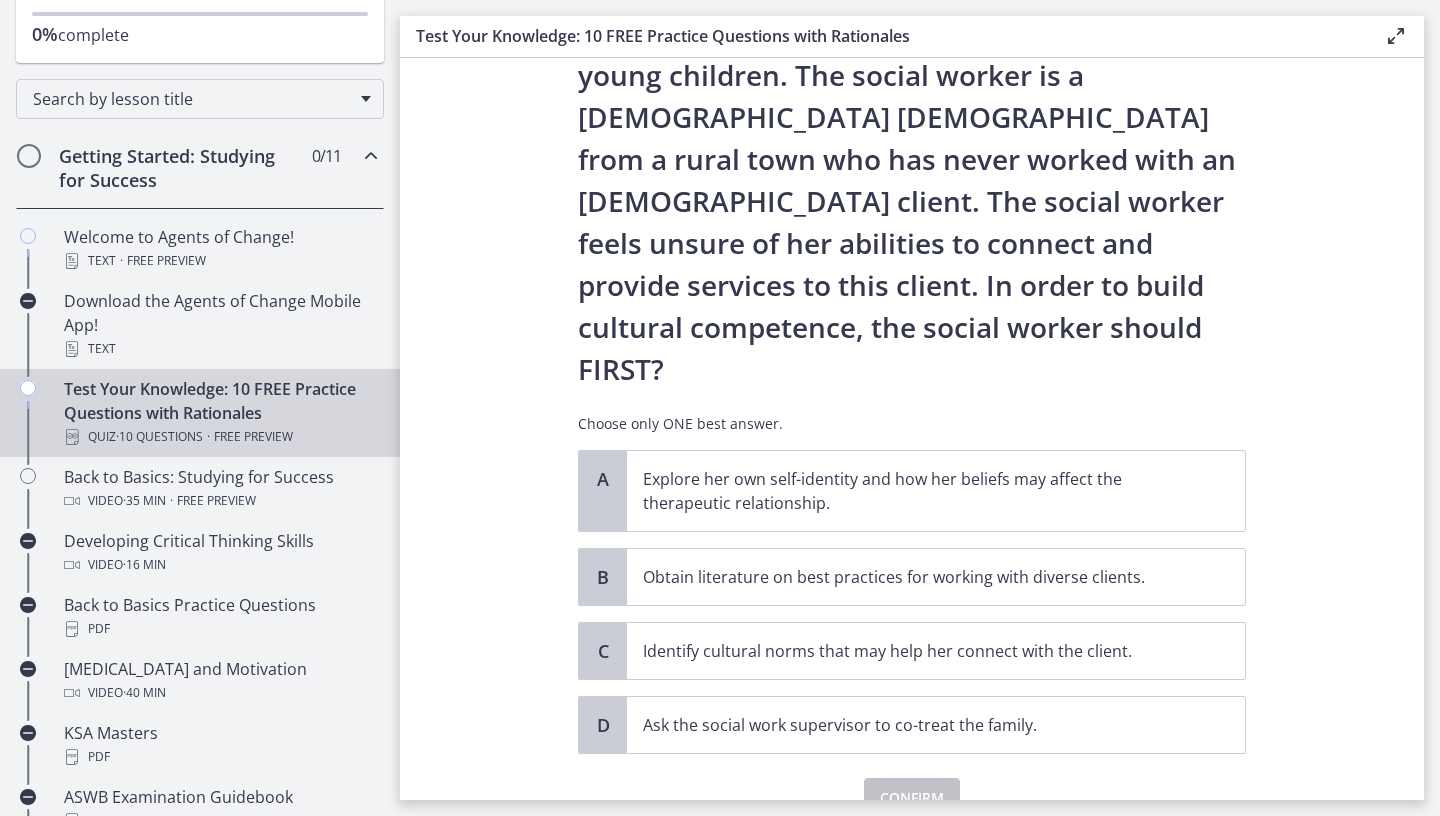scroll, scrollTop: 204, scrollLeft: 0, axis: vertical 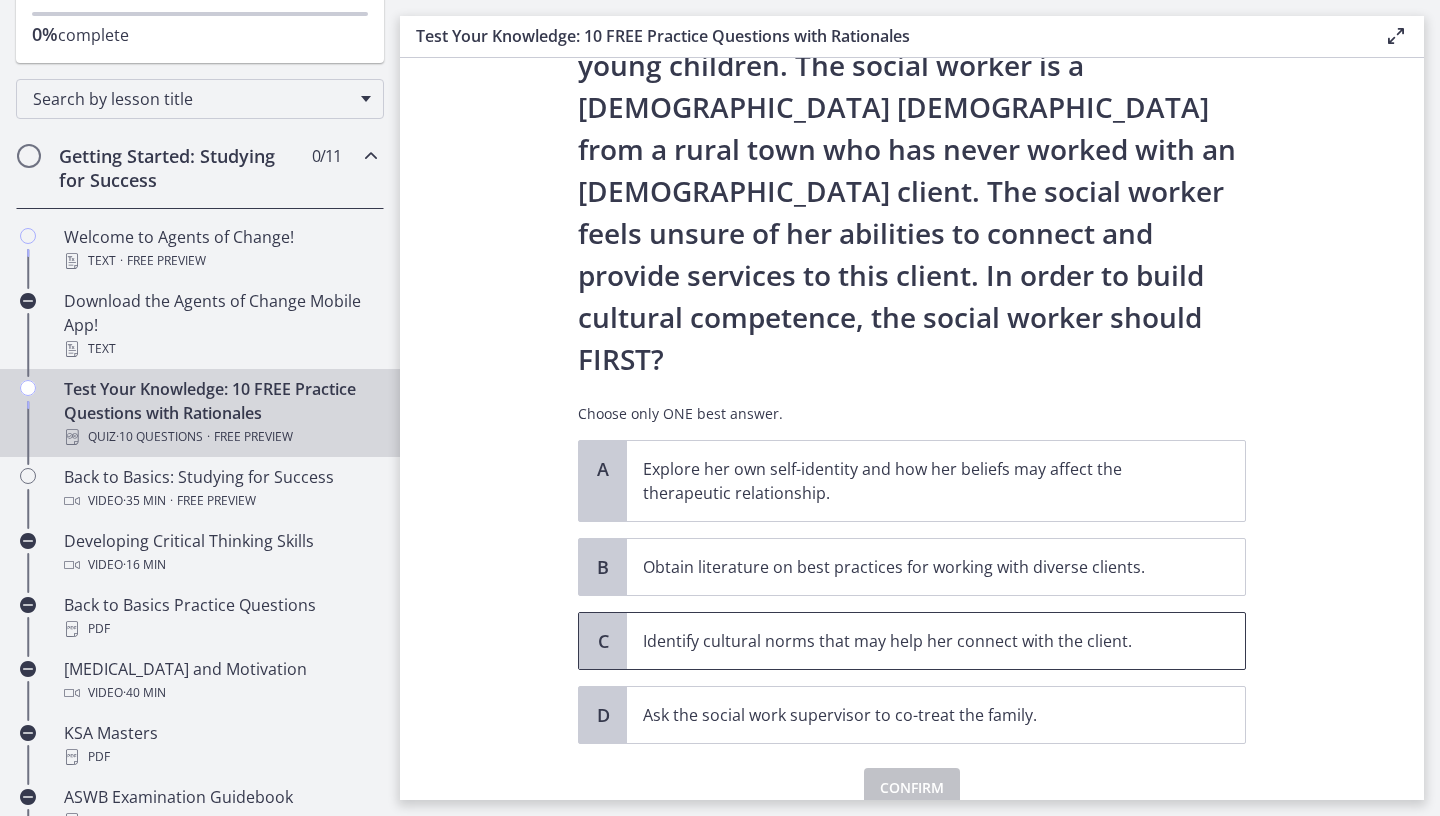 click on "Identify cultural norms that may help her connect with the client." at bounding box center [916, 641] 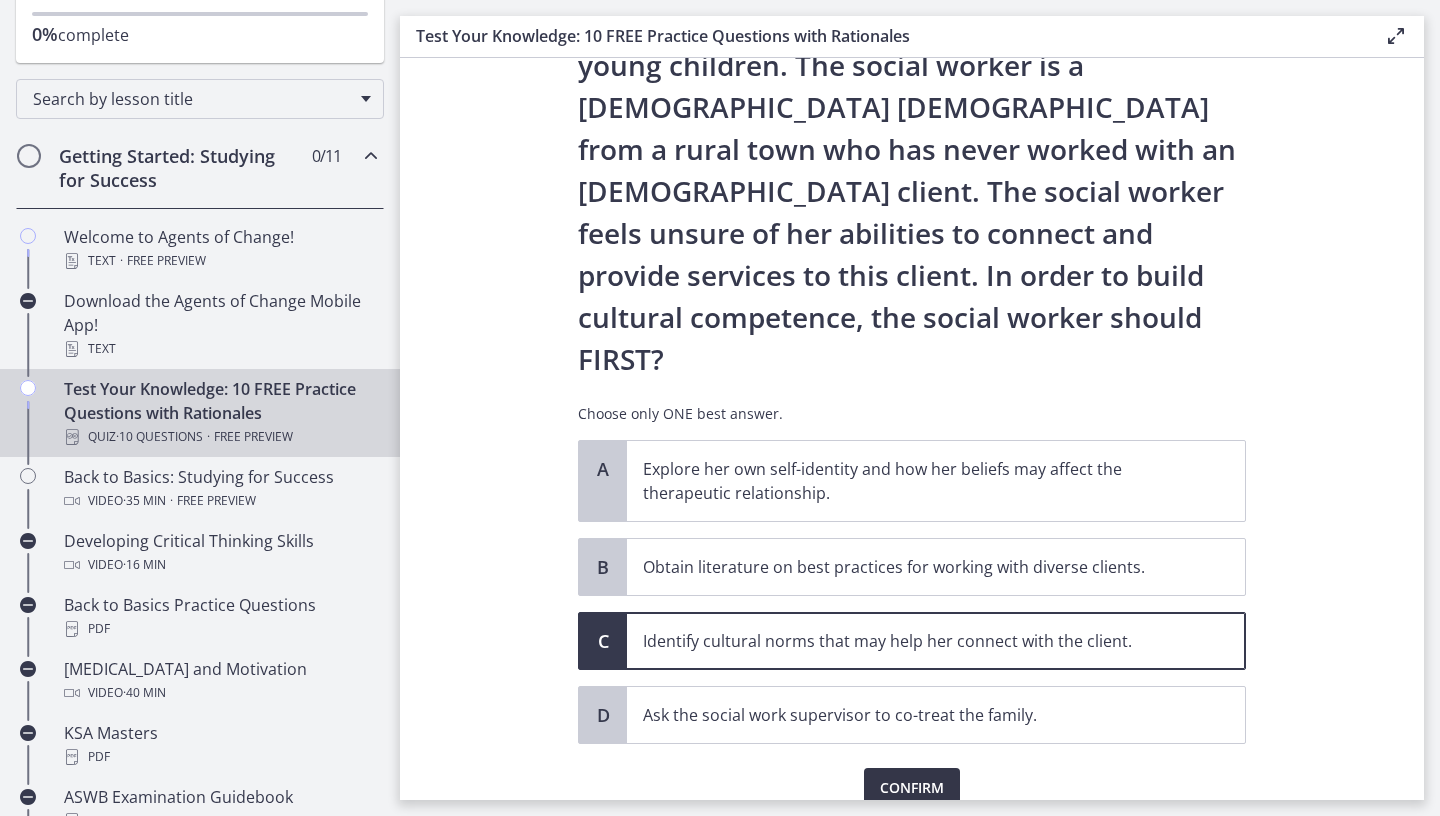 click on "Confirm" at bounding box center (912, 788) 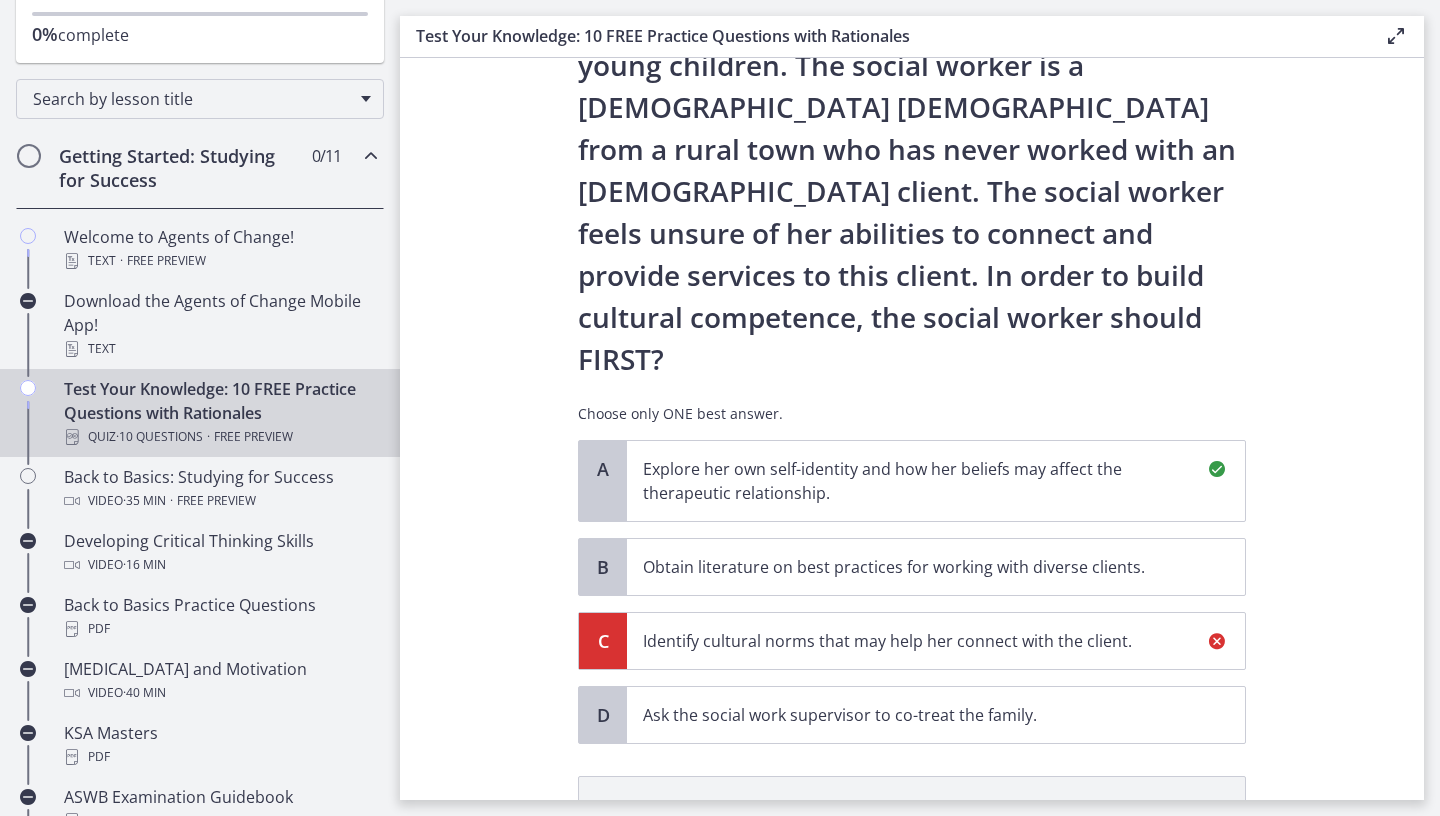 scroll, scrollTop: 443, scrollLeft: 0, axis: vertical 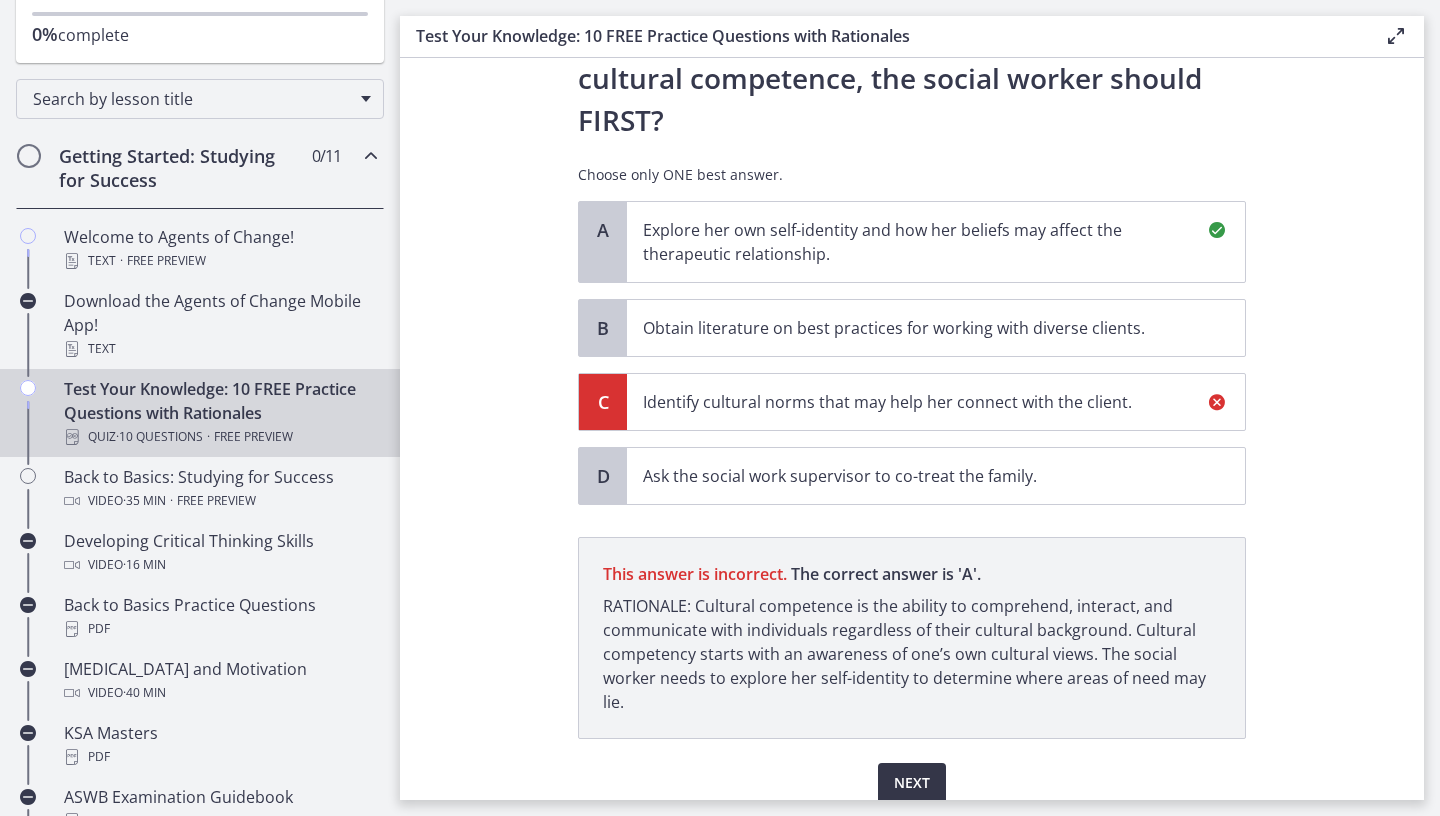 click on "Next" at bounding box center (912, 783) 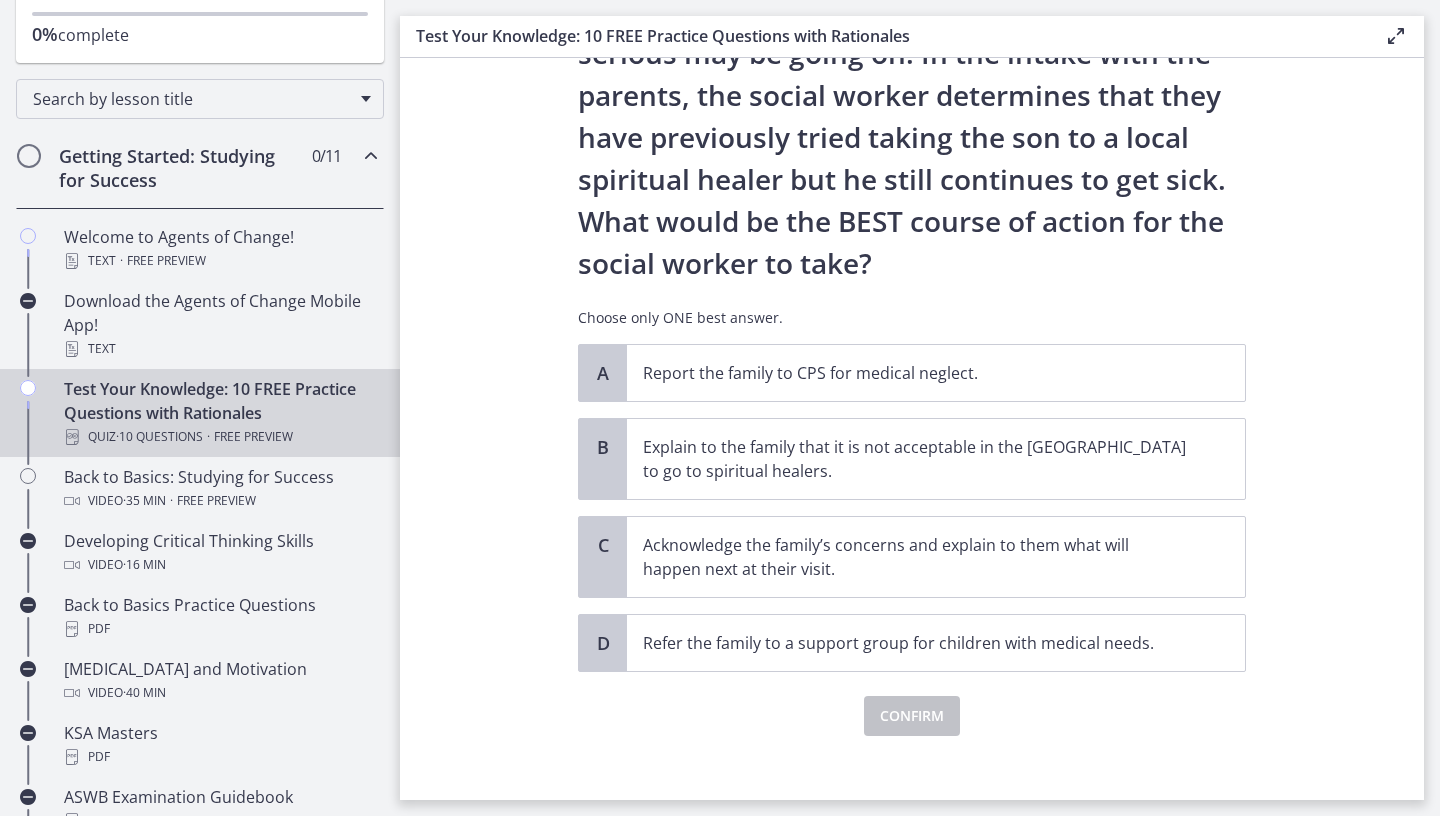 scroll, scrollTop: 317, scrollLeft: 0, axis: vertical 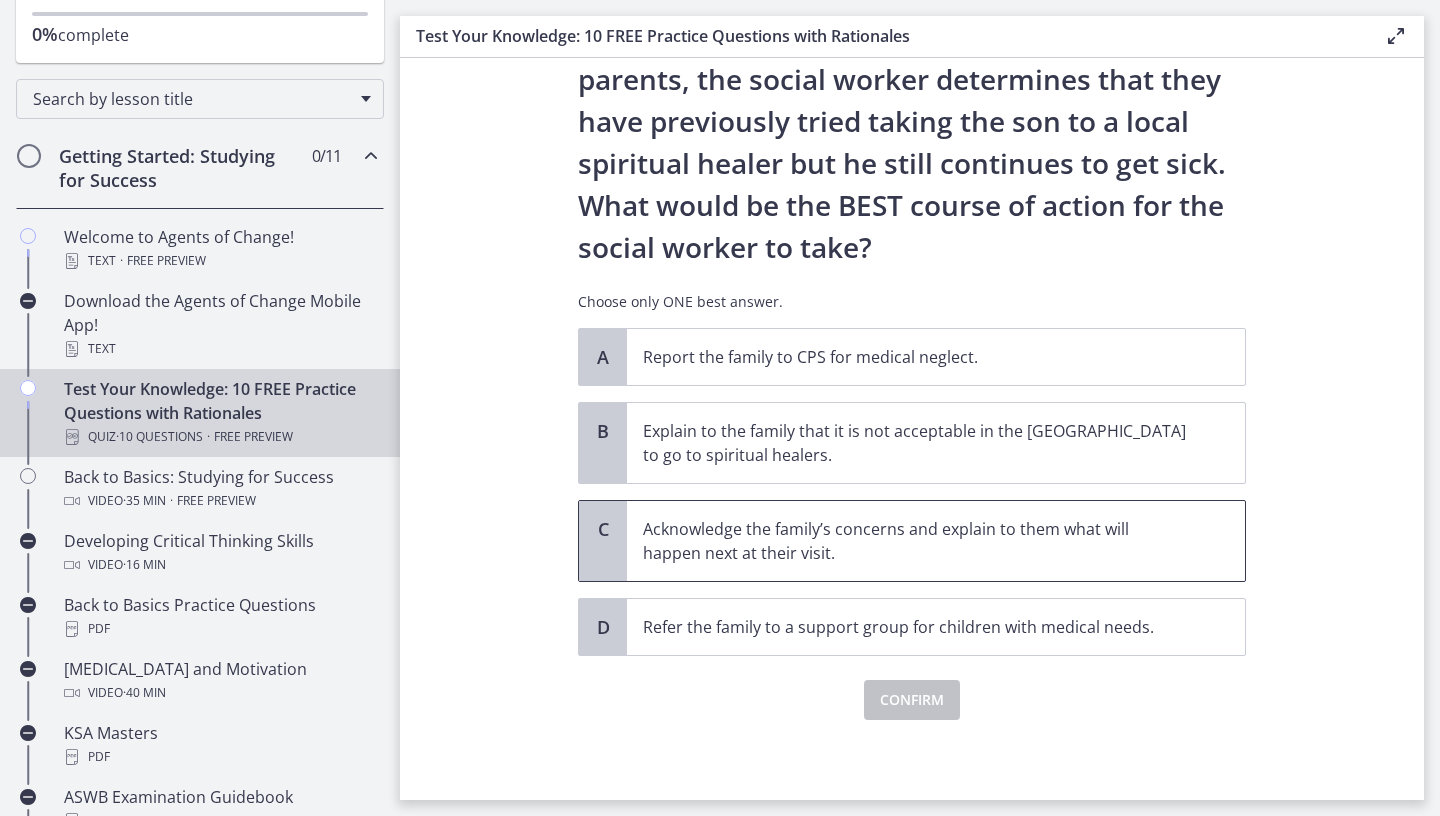 click on "Acknowledge the family’s concerns and explain to them what will happen next at their visit." at bounding box center (916, 541) 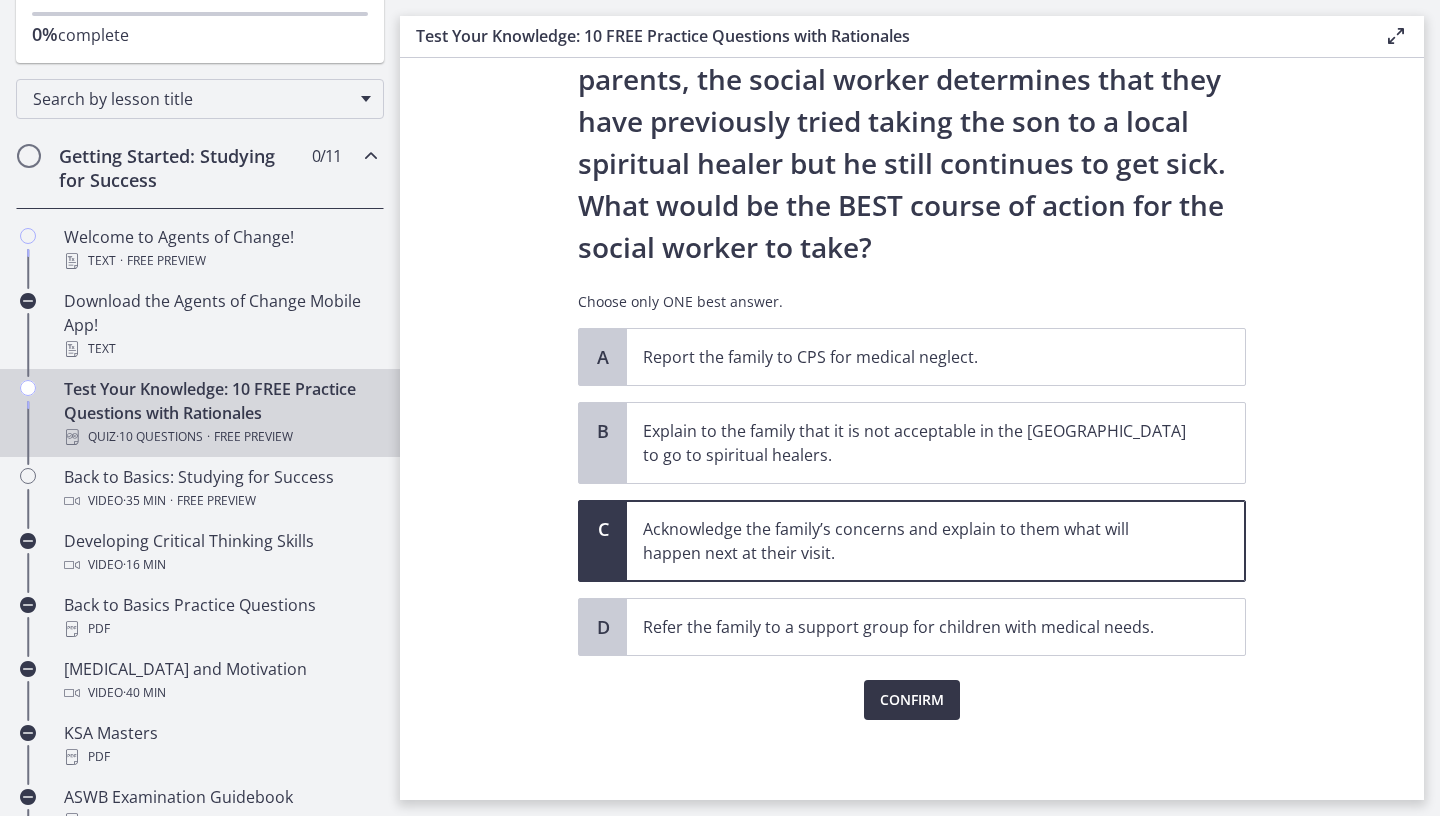click on "Confirm" at bounding box center [912, 700] 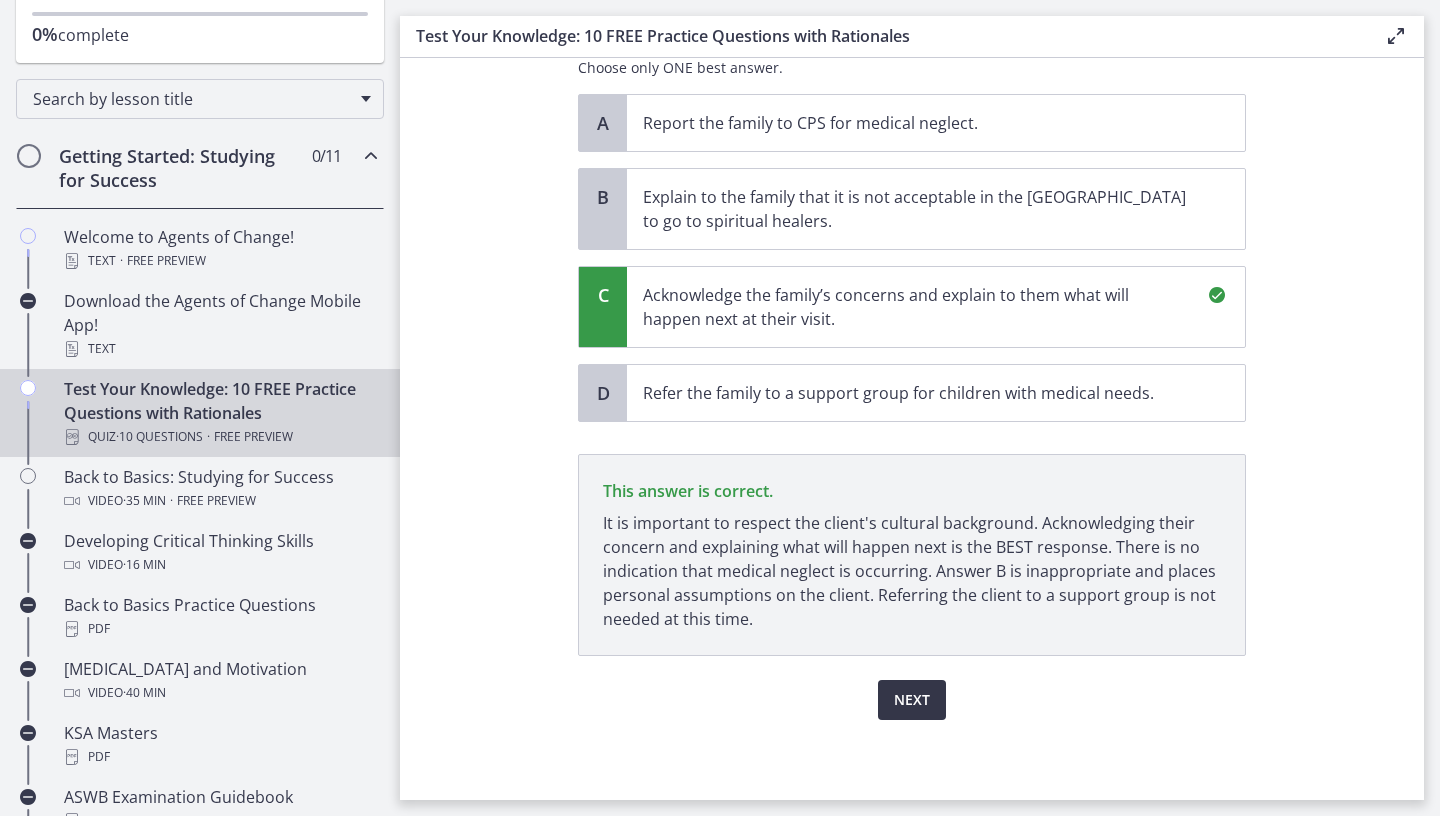 scroll, scrollTop: 551, scrollLeft: 0, axis: vertical 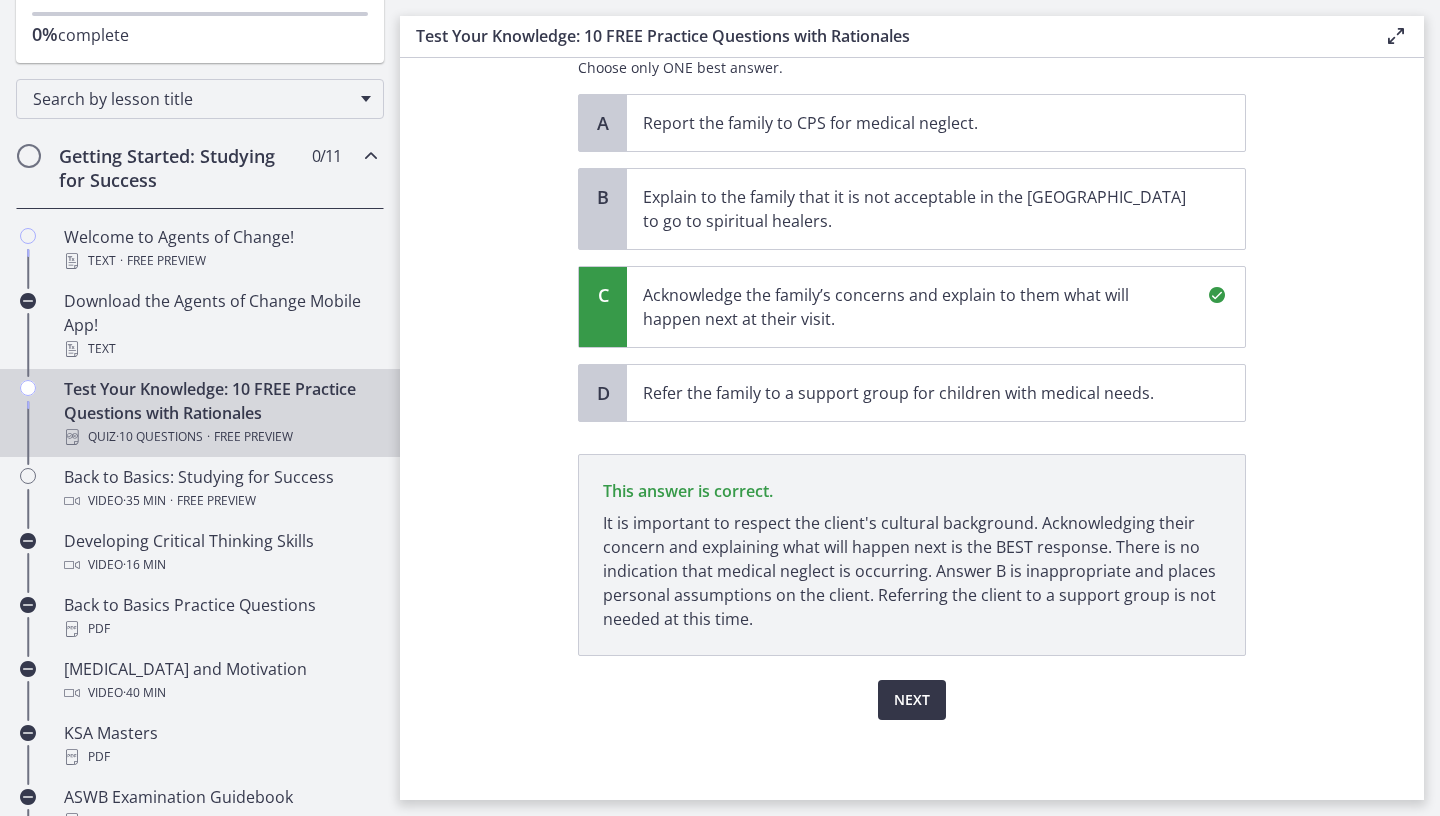 click on "Next" at bounding box center [912, 700] 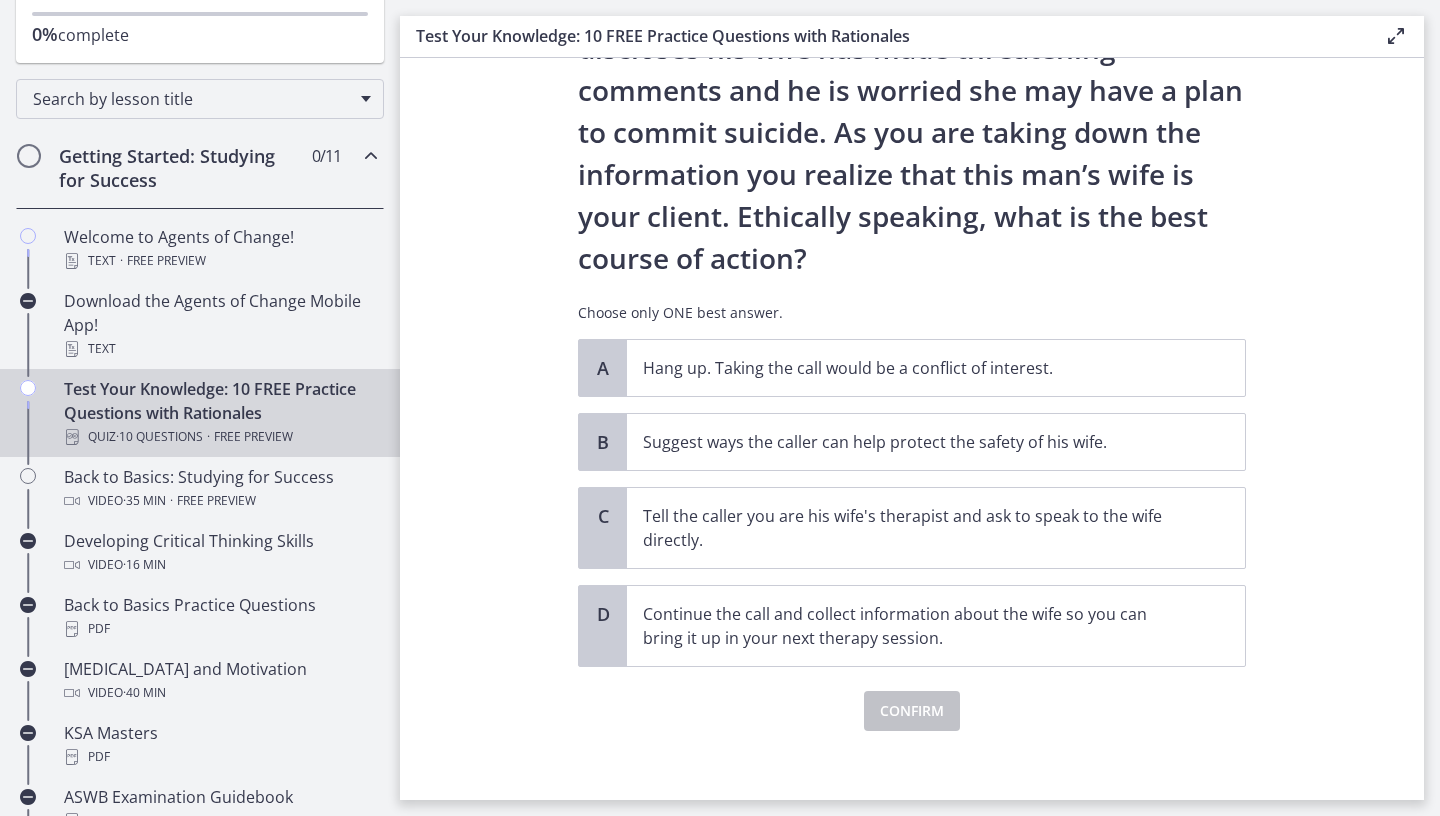 scroll, scrollTop: 180, scrollLeft: 0, axis: vertical 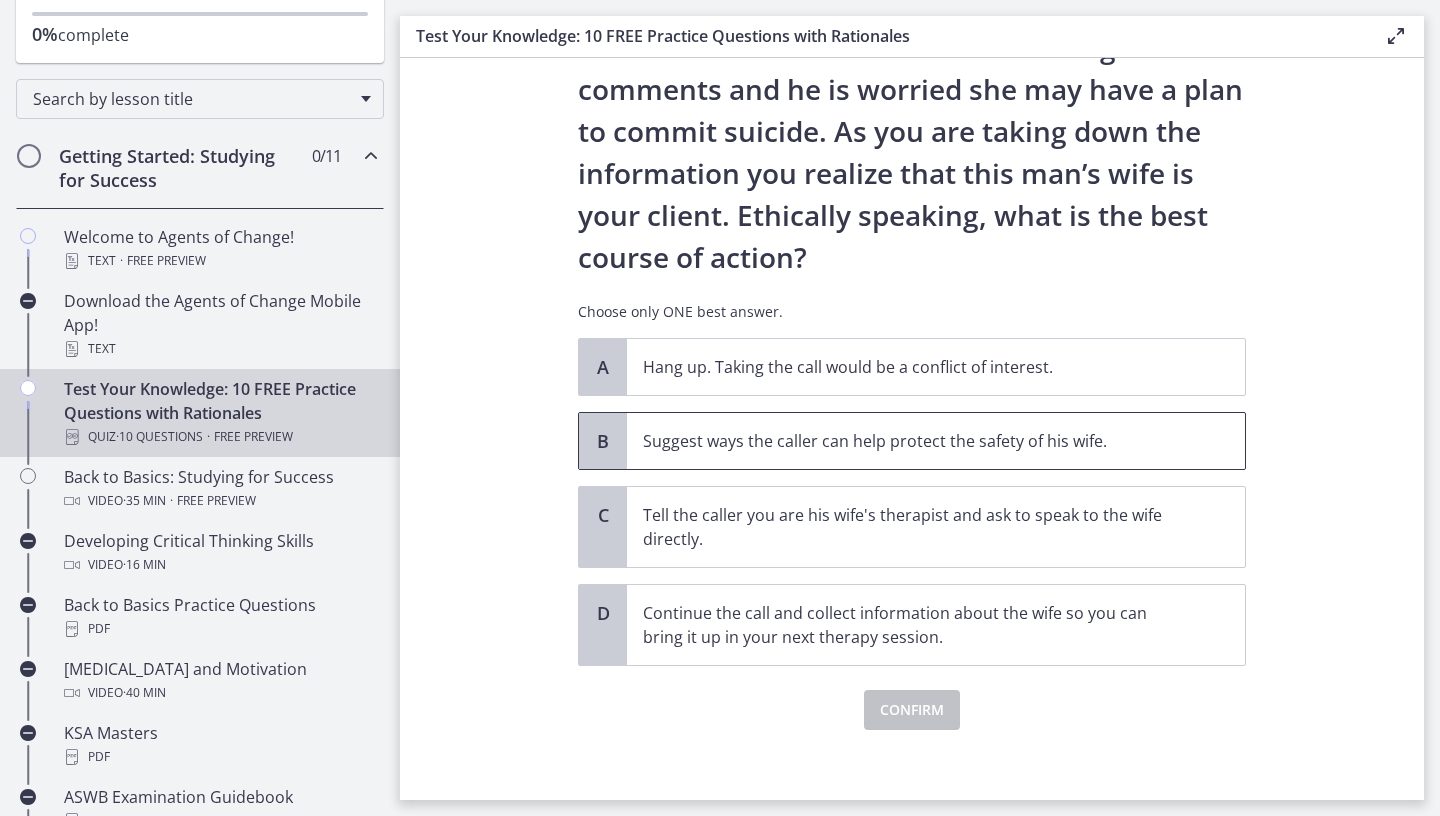 click on "Suggest ways the caller can help protect the safety of his wife." at bounding box center [936, 441] 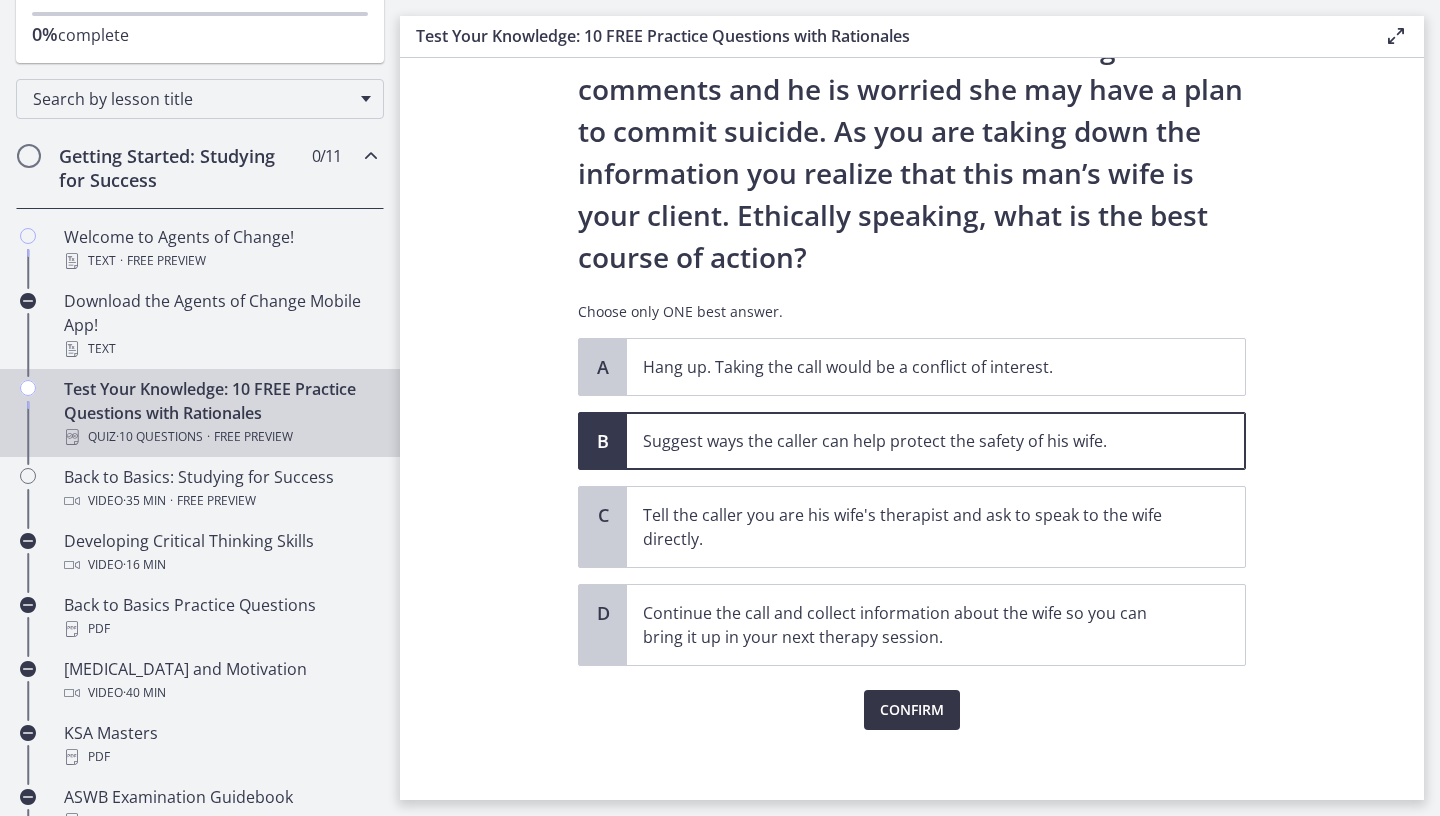 click on "Confirm" at bounding box center (912, 710) 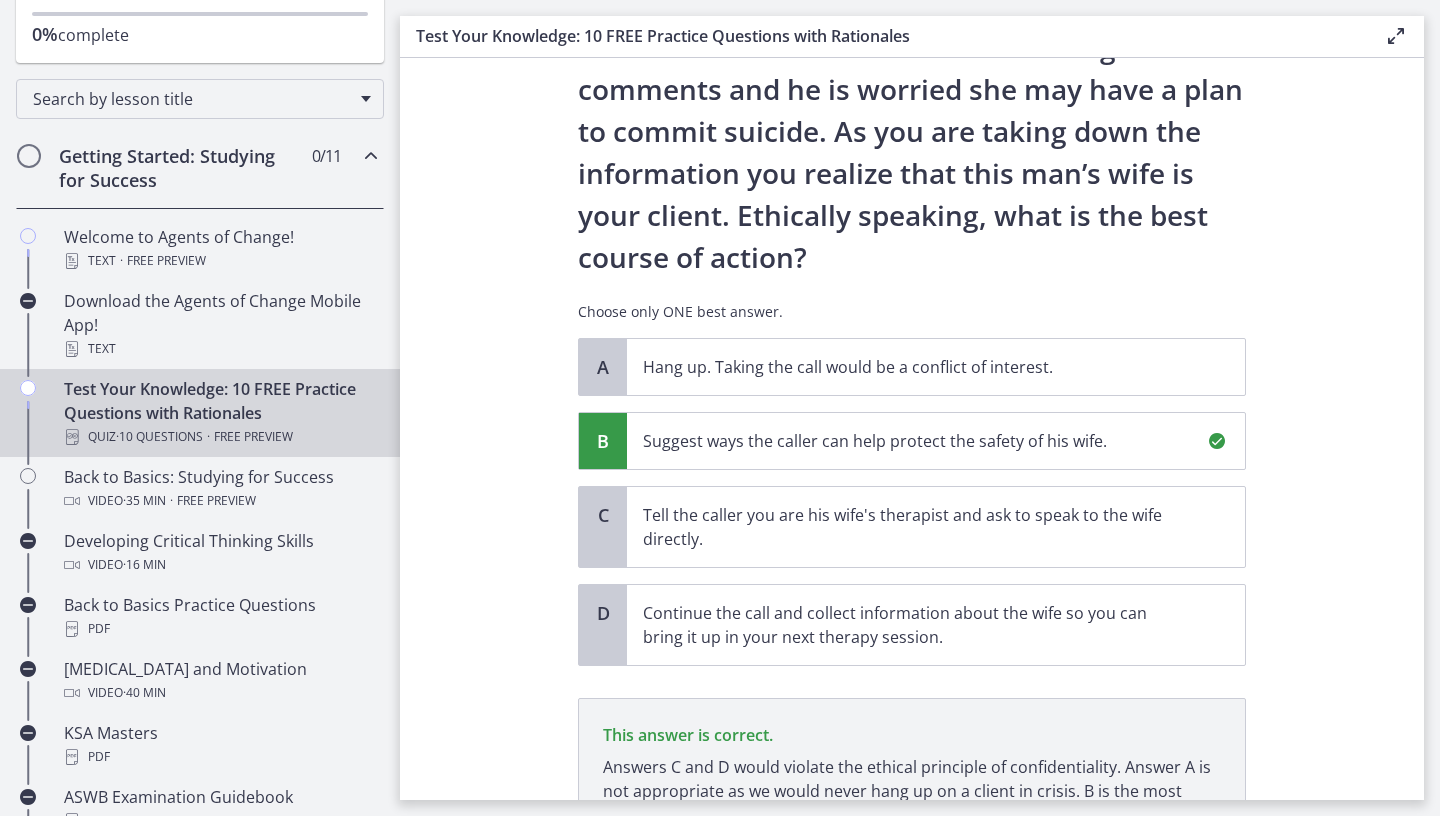 scroll, scrollTop: 377, scrollLeft: 0, axis: vertical 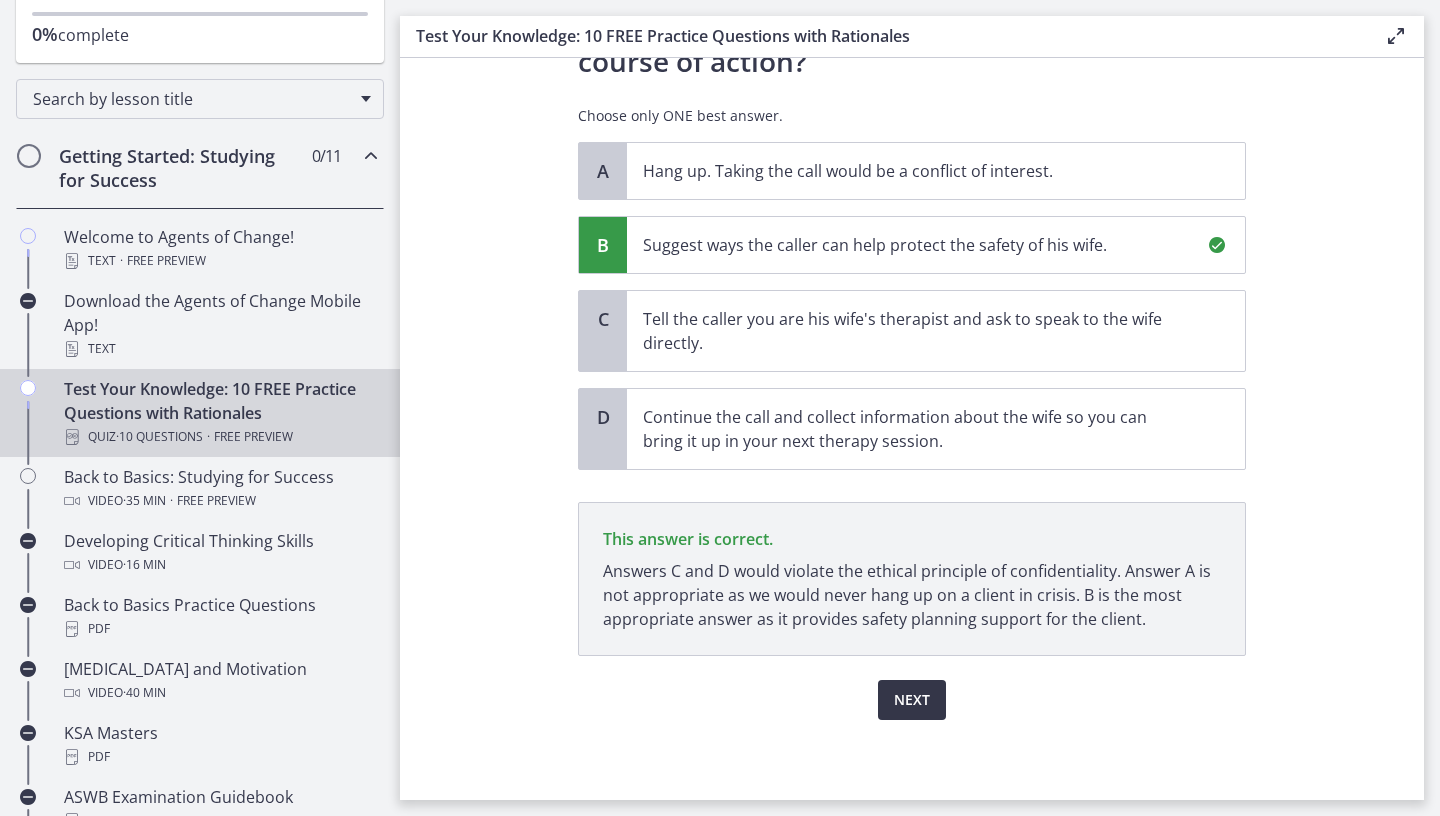 click on "Next" at bounding box center [912, 700] 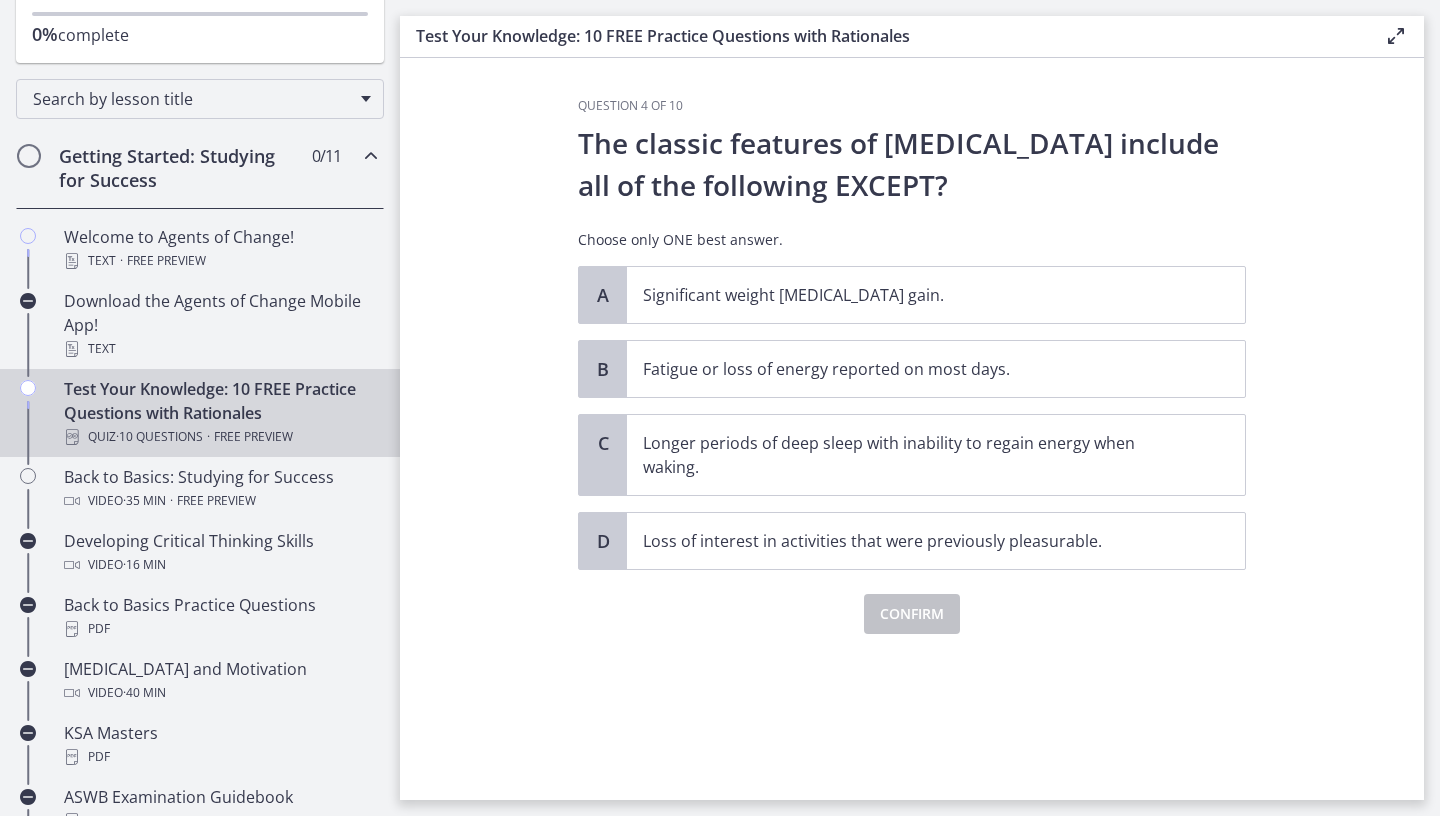 scroll, scrollTop: 0, scrollLeft: 0, axis: both 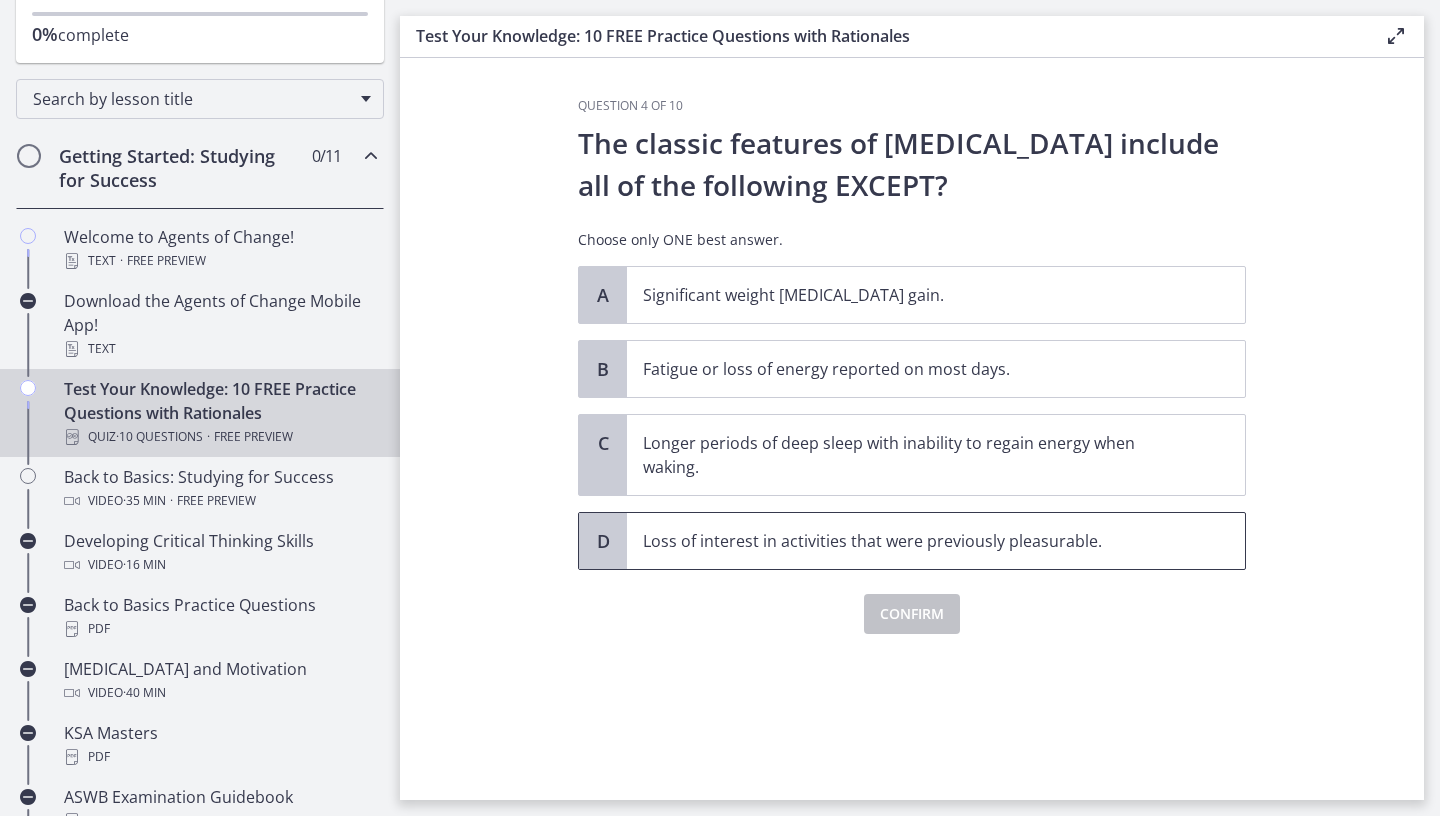 click on "Loss of interest in activities that were previously pleasurable." at bounding box center (916, 541) 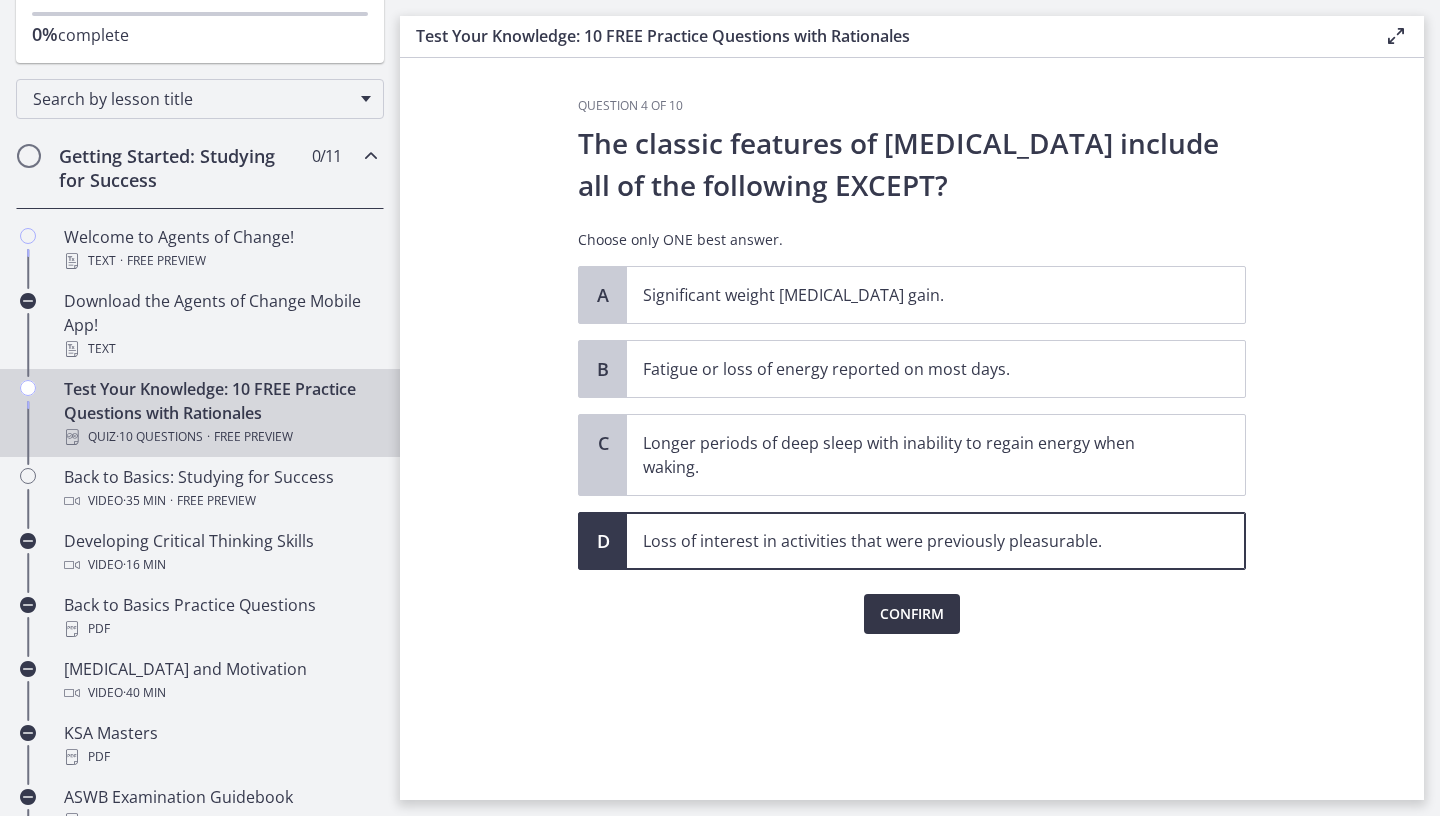 click on "Confirm" at bounding box center [912, 614] 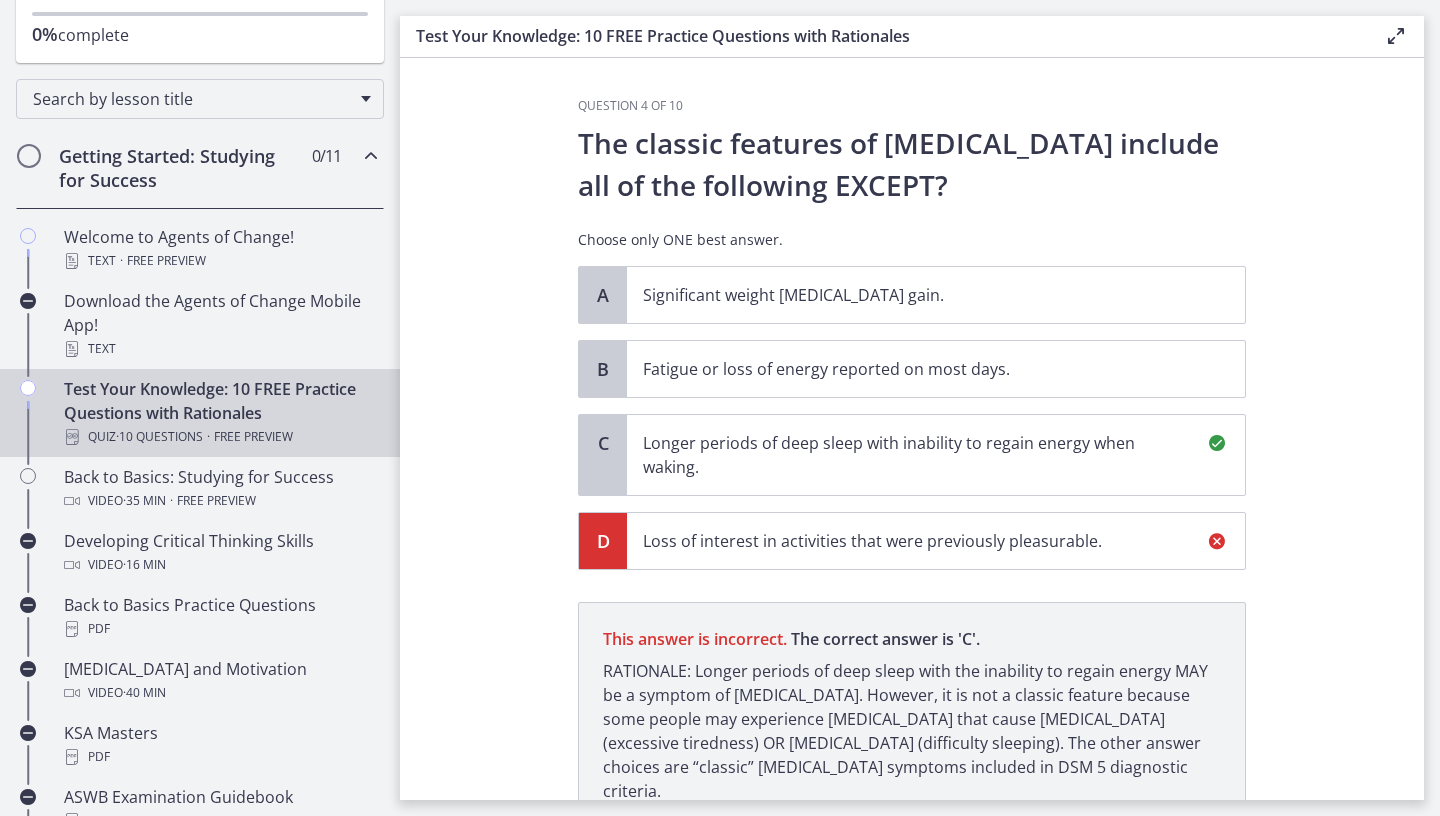 scroll, scrollTop: 149, scrollLeft: 0, axis: vertical 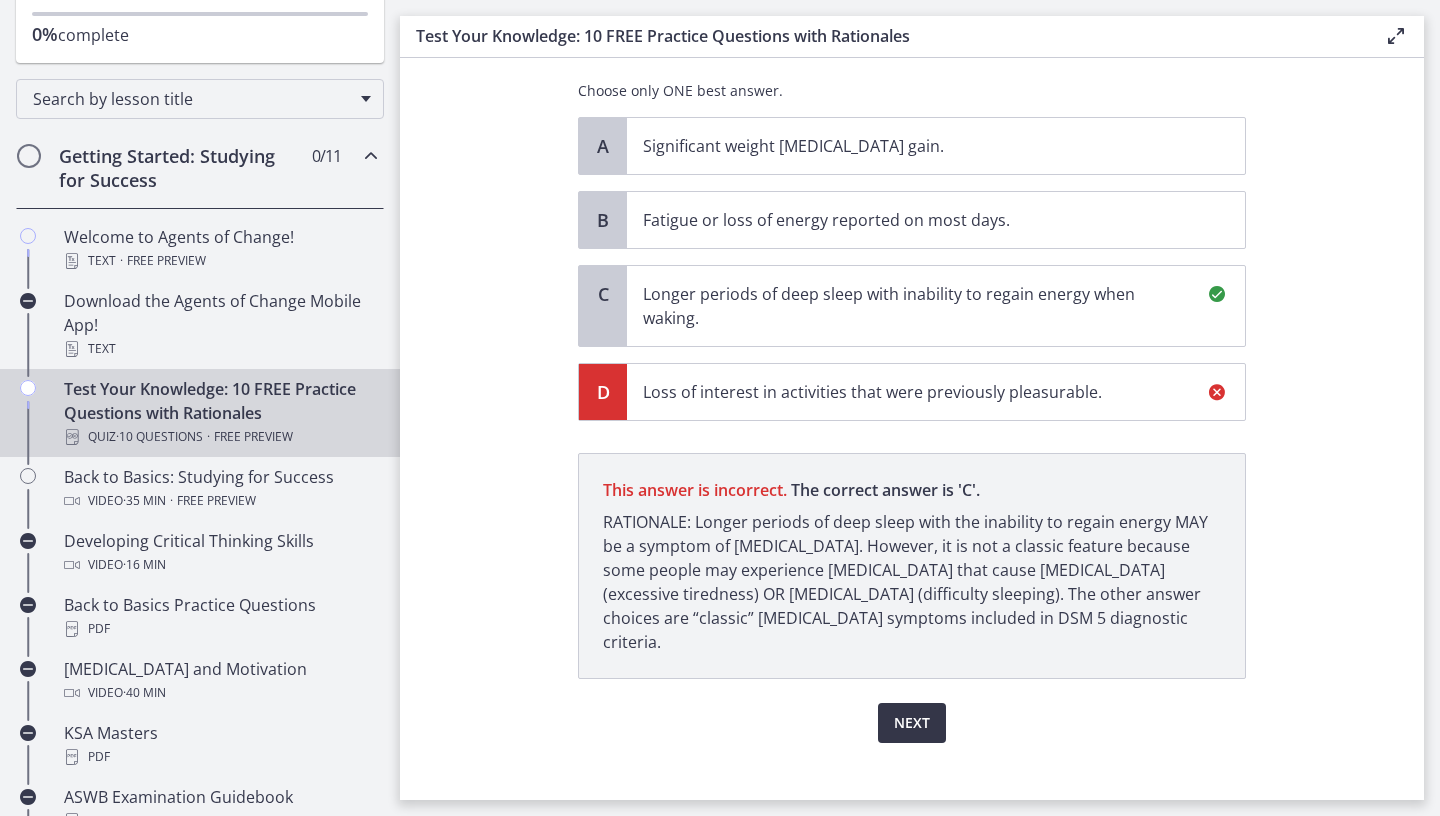 click on "Next" at bounding box center [912, 723] 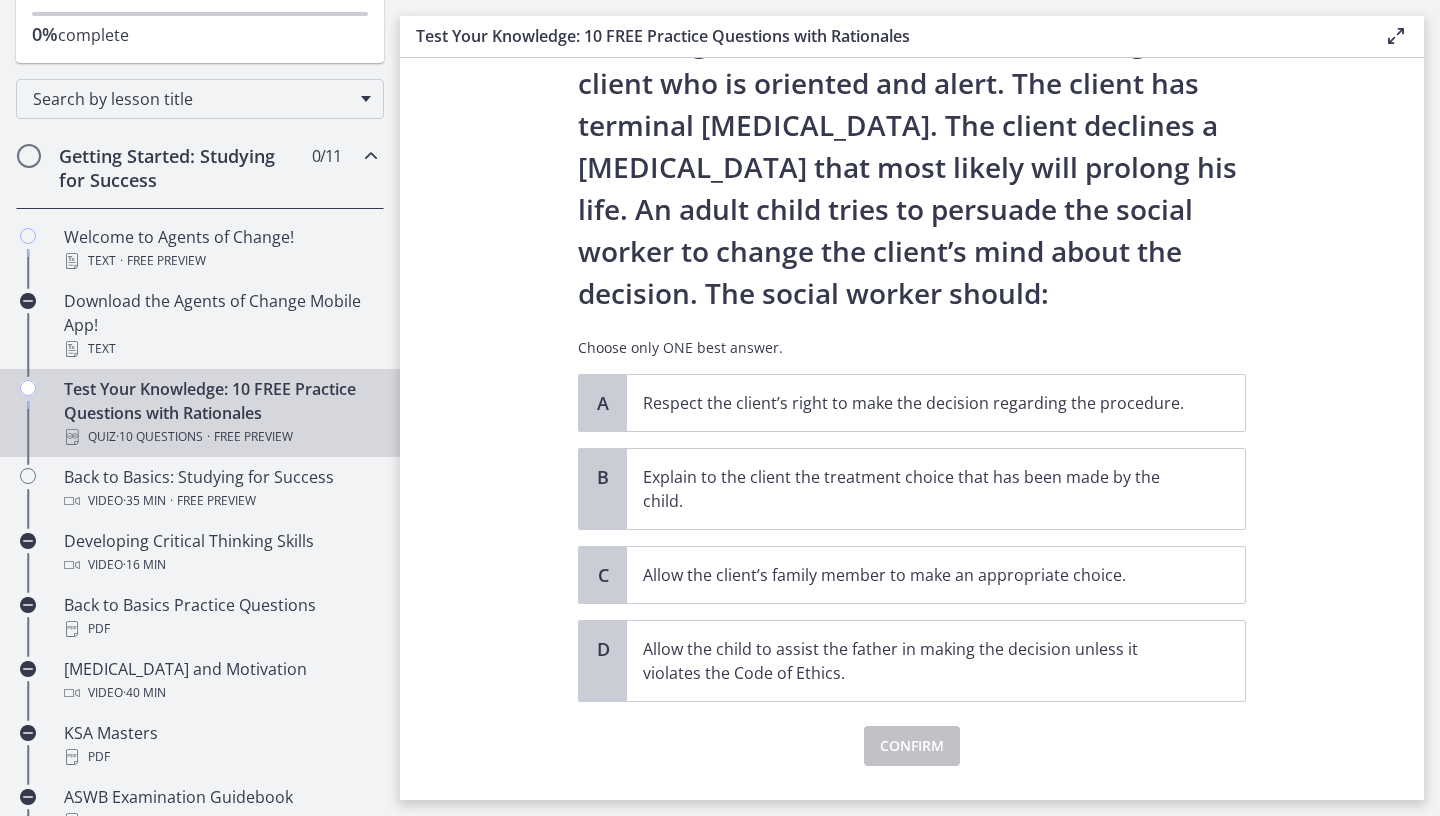 scroll, scrollTop: 106, scrollLeft: 0, axis: vertical 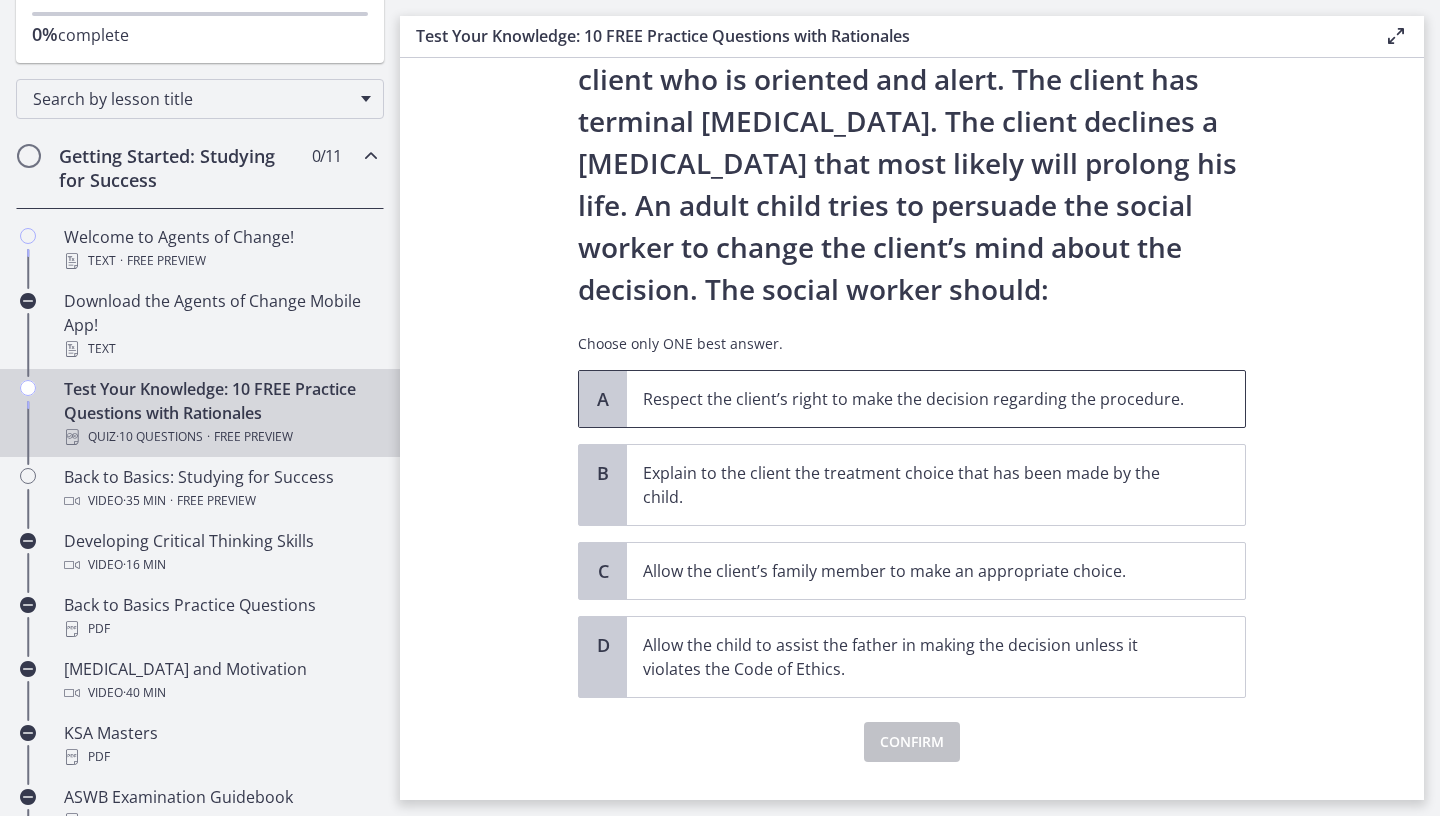 click on "Respect the client’s right to make the decision regarding the procedure." at bounding box center [936, 399] 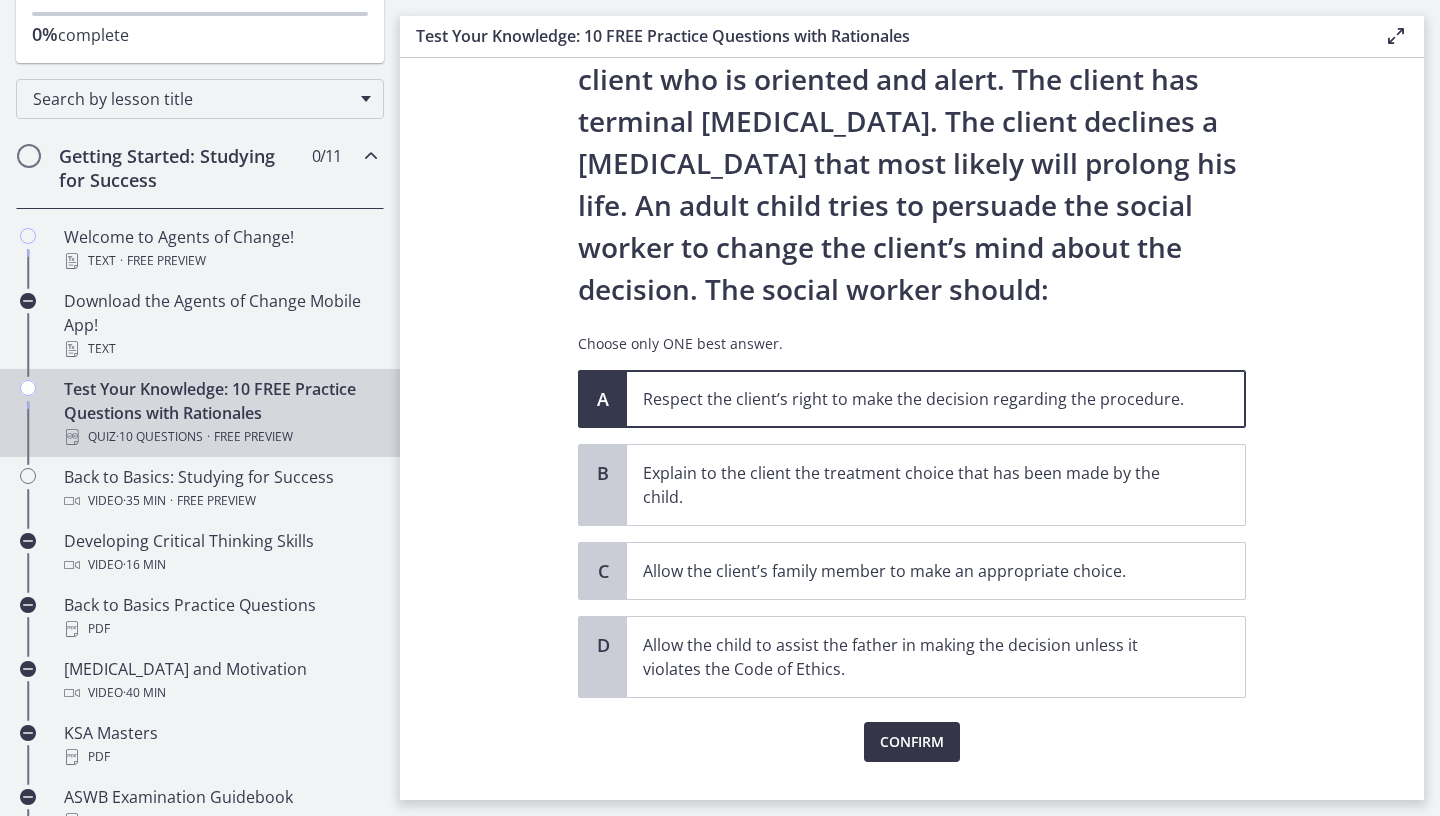 click on "Confirm" at bounding box center [912, 742] 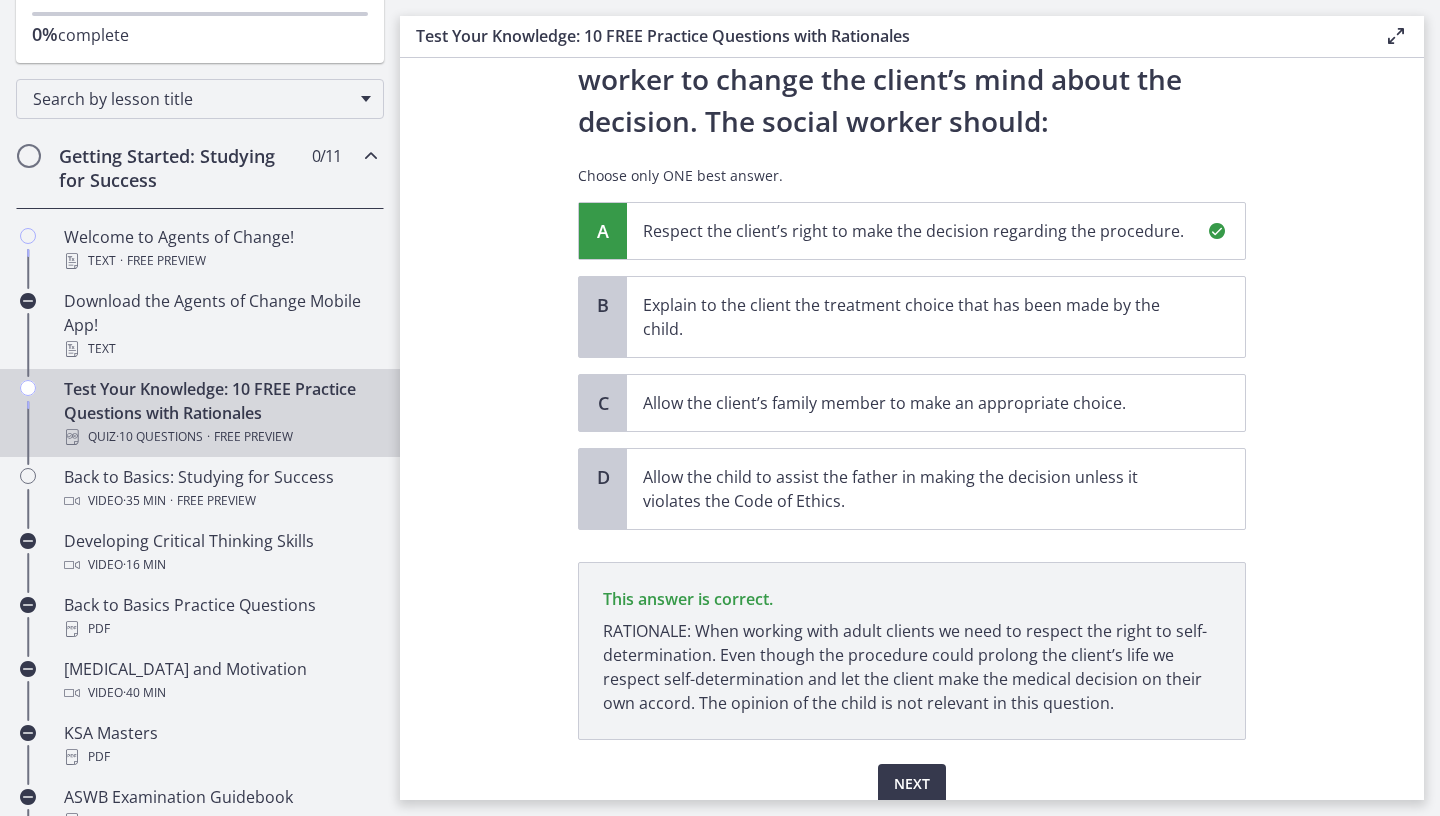 scroll, scrollTop: 359, scrollLeft: 0, axis: vertical 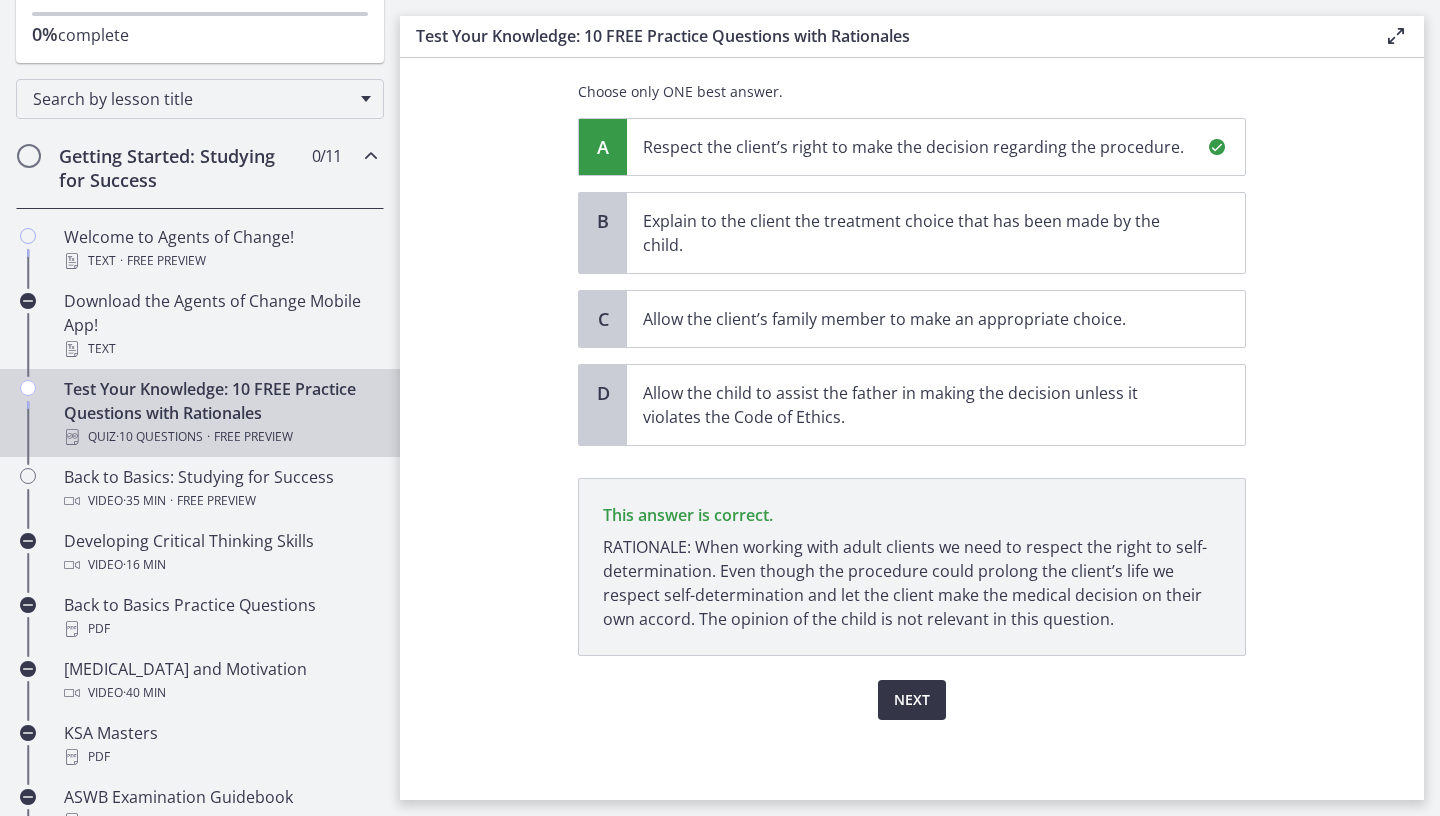 click on "Next" at bounding box center (912, 700) 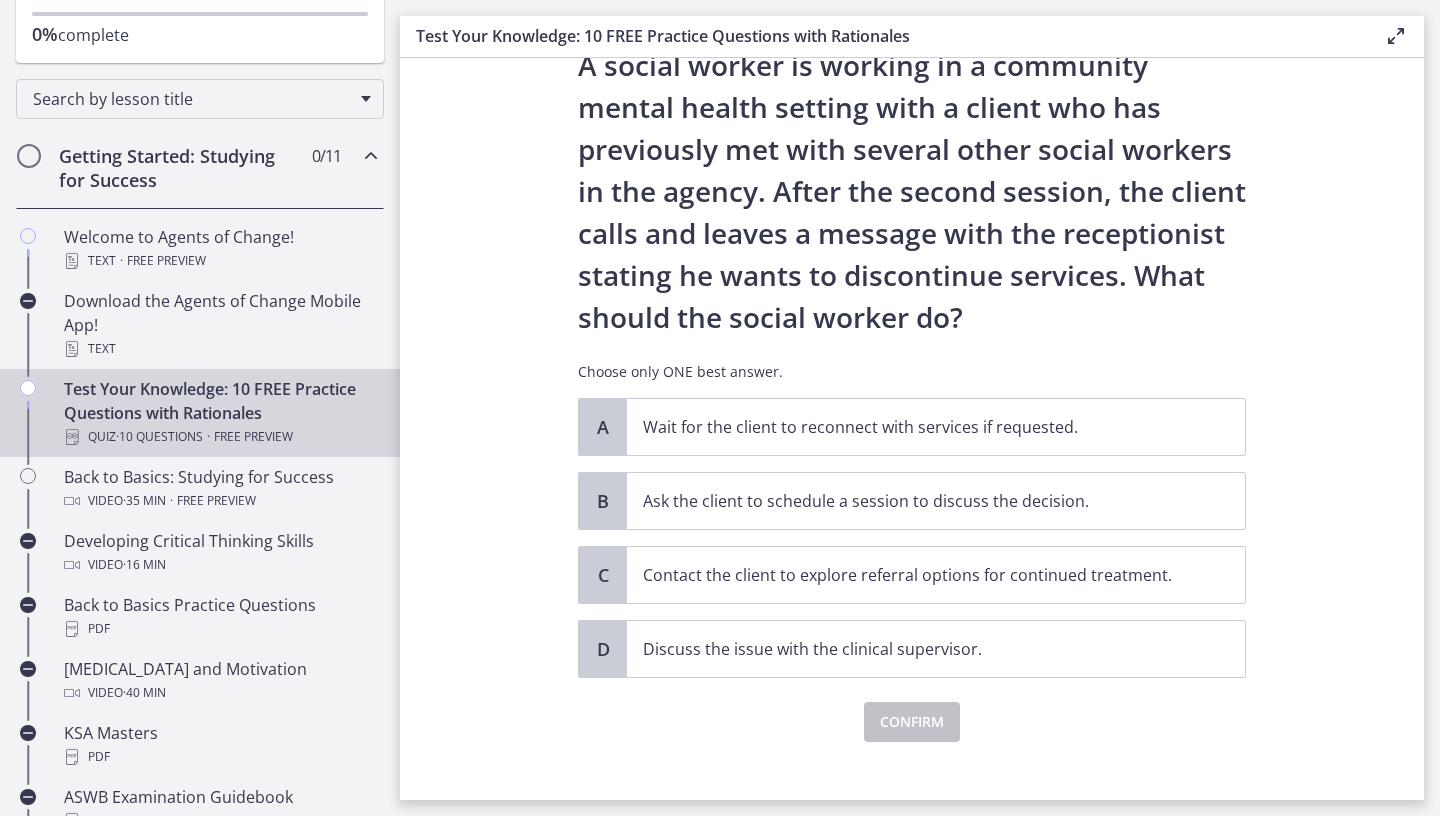 scroll, scrollTop: 101, scrollLeft: 0, axis: vertical 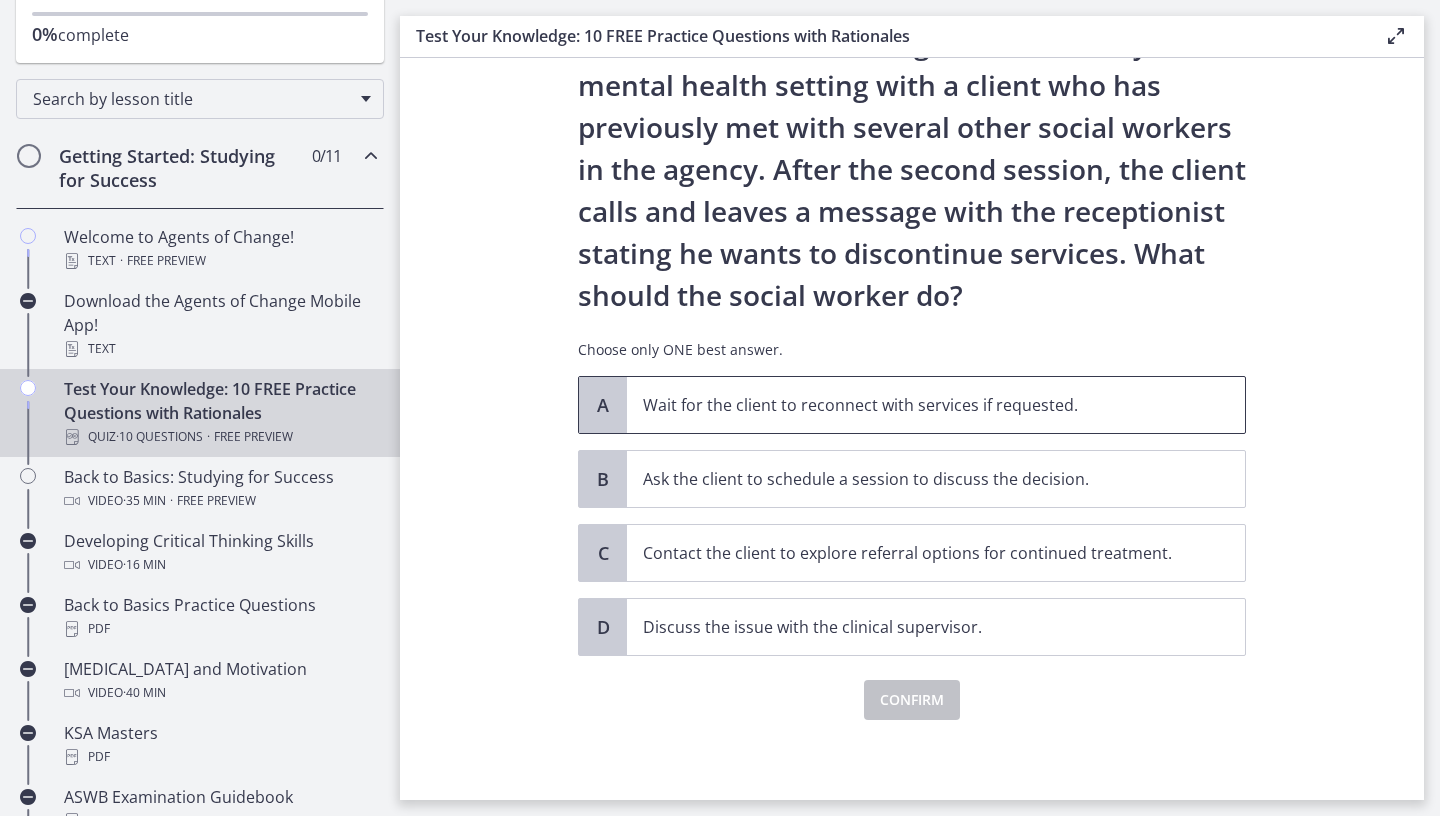 click on "Wait for the client to reconnect with services if requested." at bounding box center (916, 405) 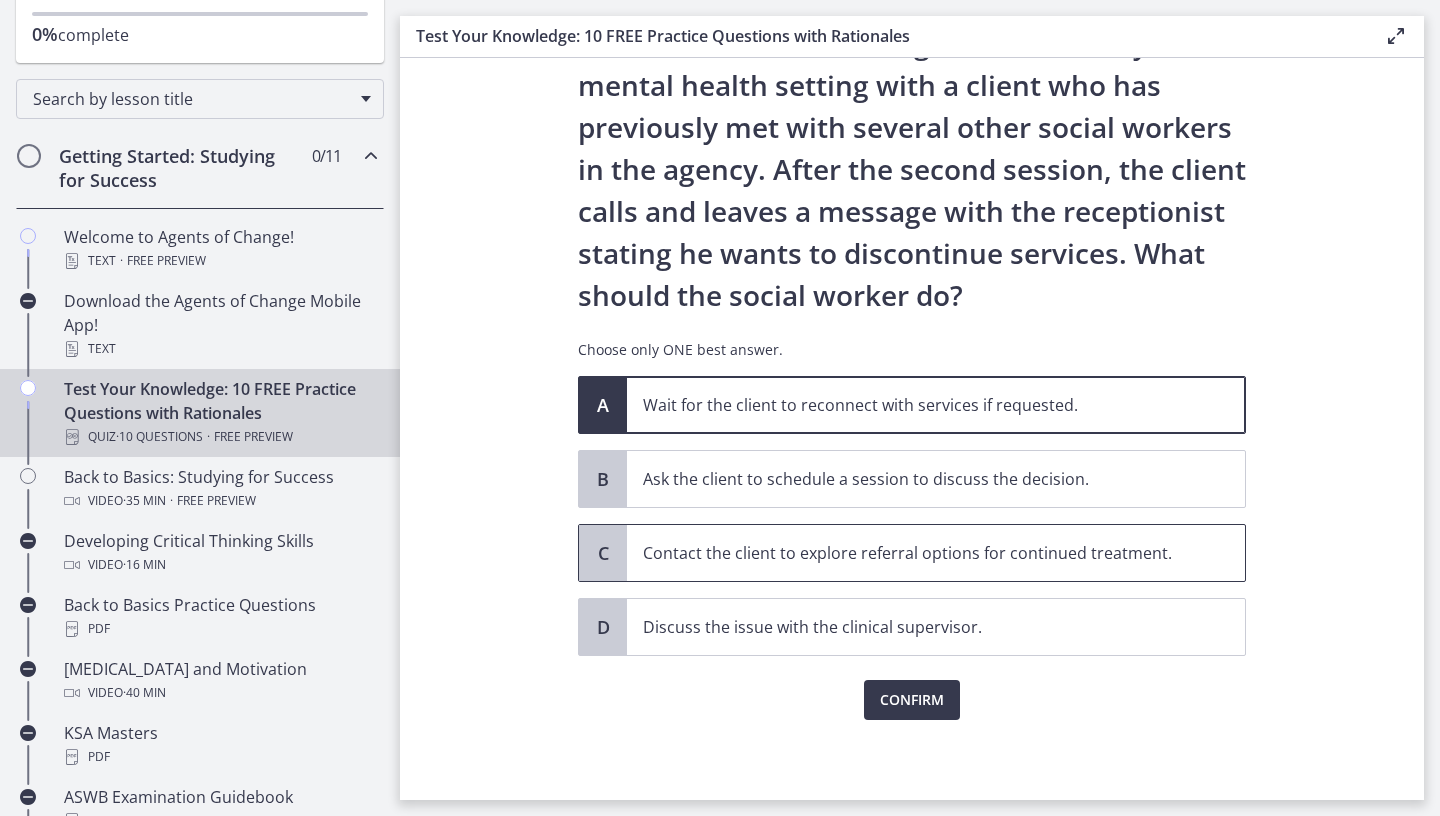 click on "Contact the client to explore referral options for continued treatment." at bounding box center [916, 553] 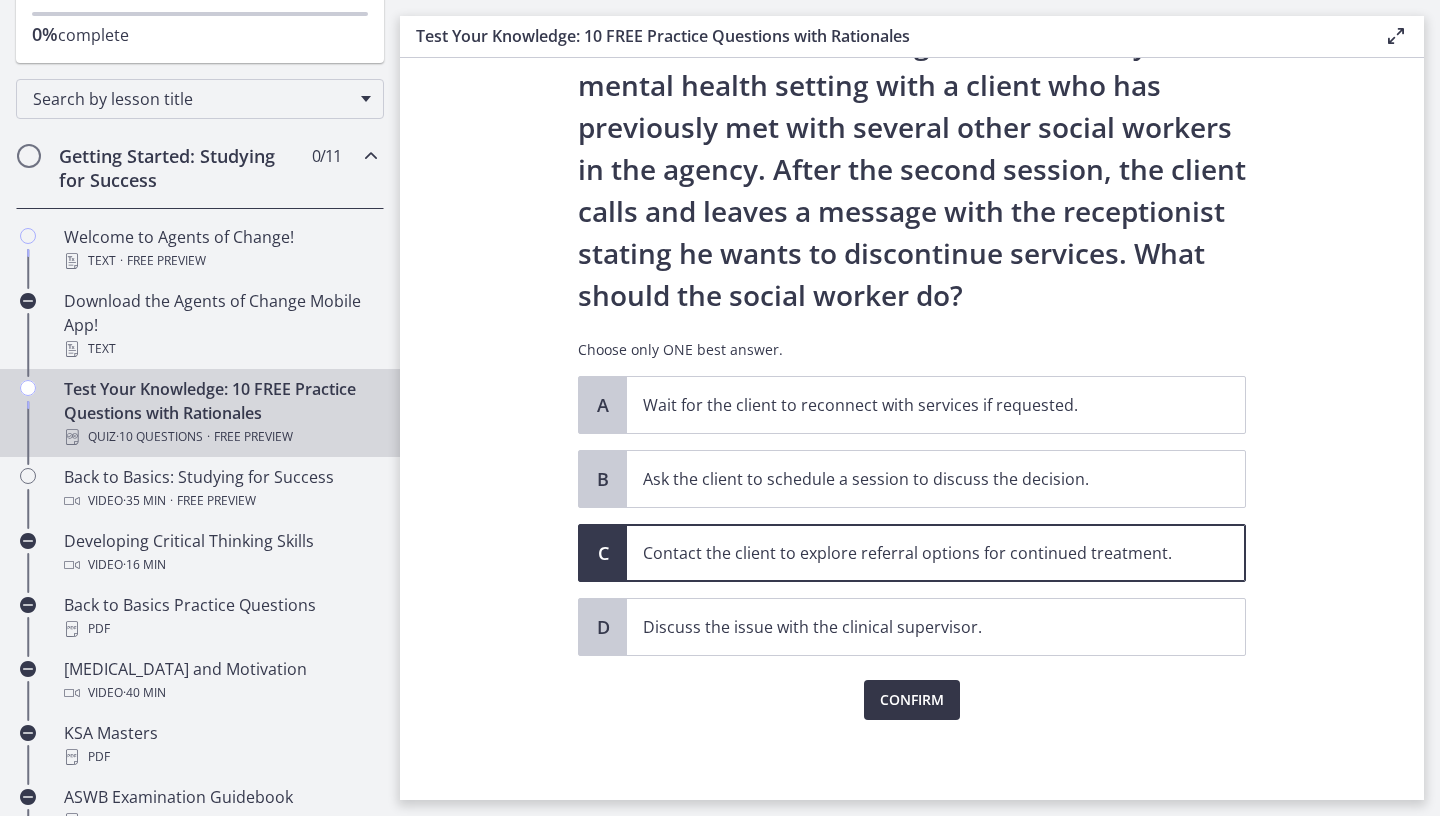 click on "Confirm" at bounding box center [912, 700] 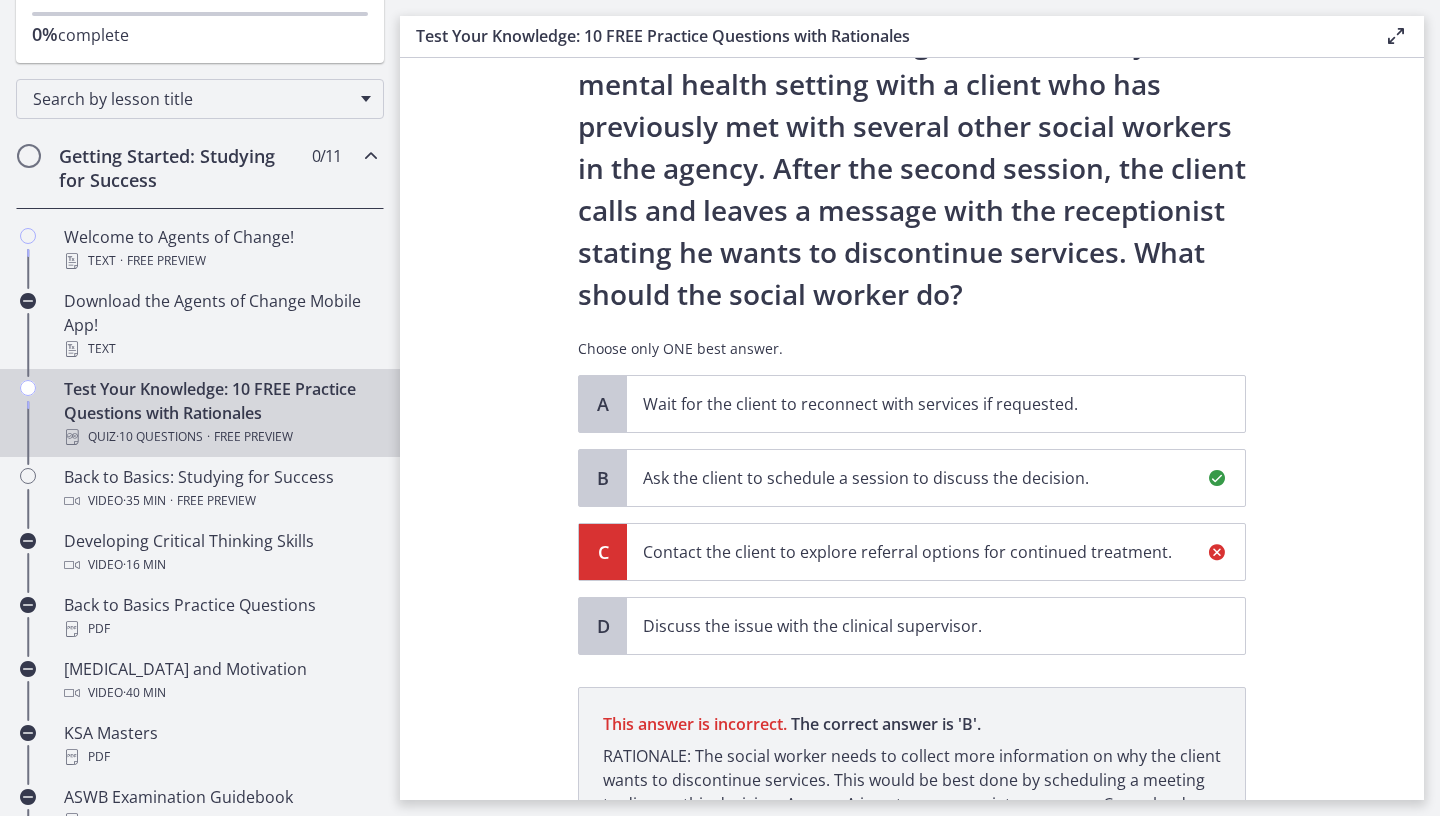 scroll, scrollTop: 335, scrollLeft: 0, axis: vertical 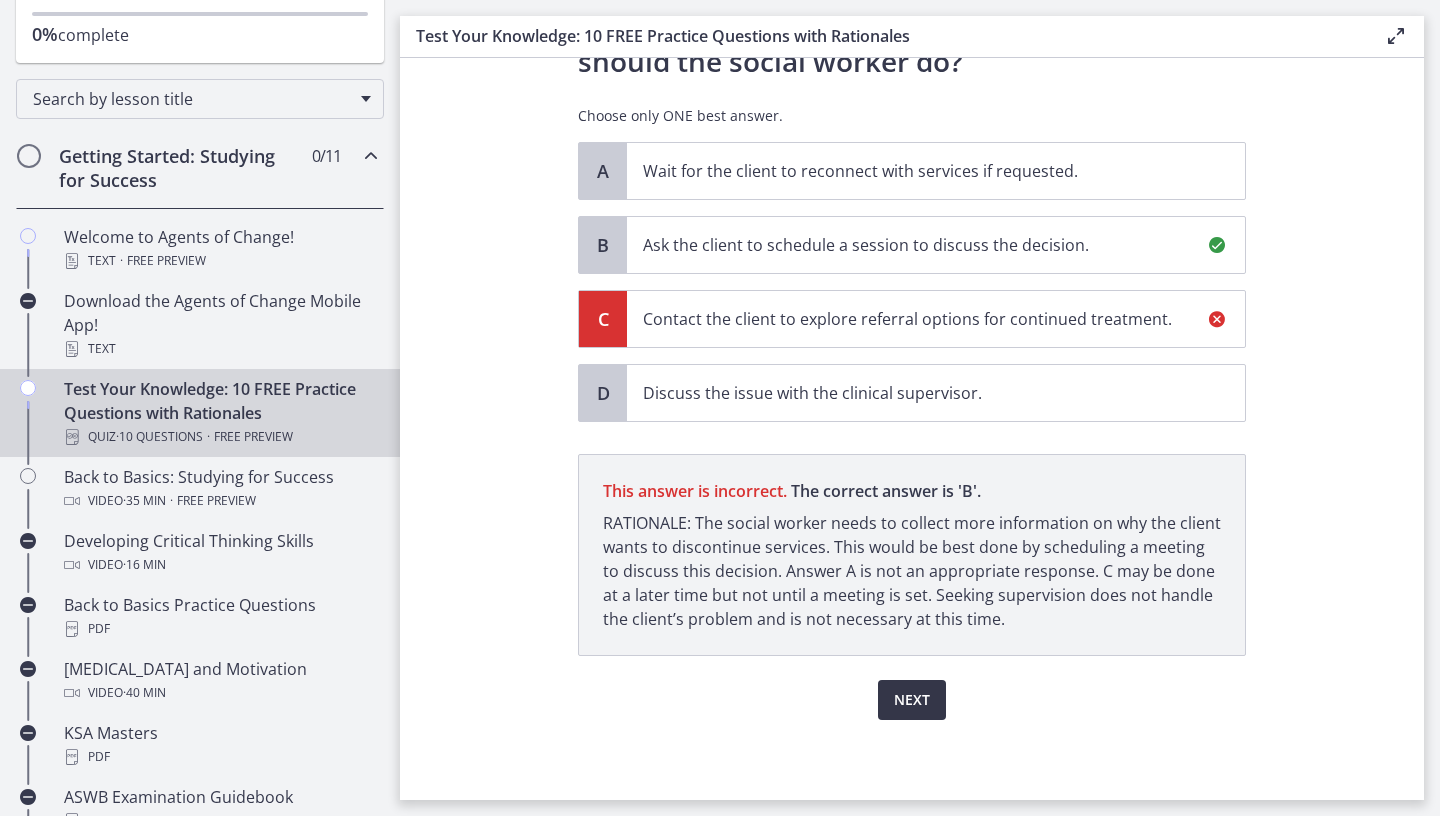 click on "Next" at bounding box center [912, 700] 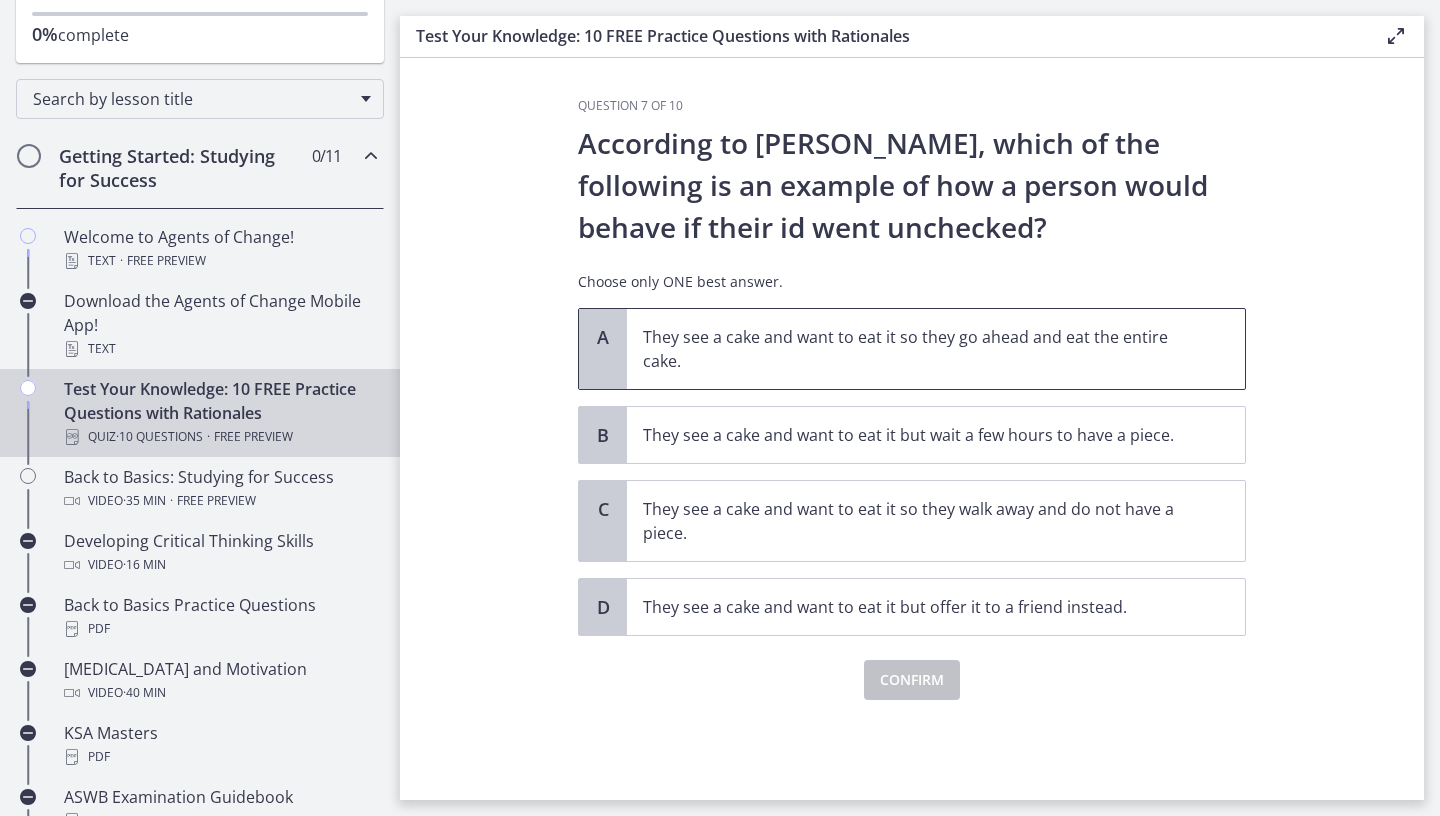 click on "They see a cake and want to eat it so they go ahead and eat the entire cake." at bounding box center (936, 349) 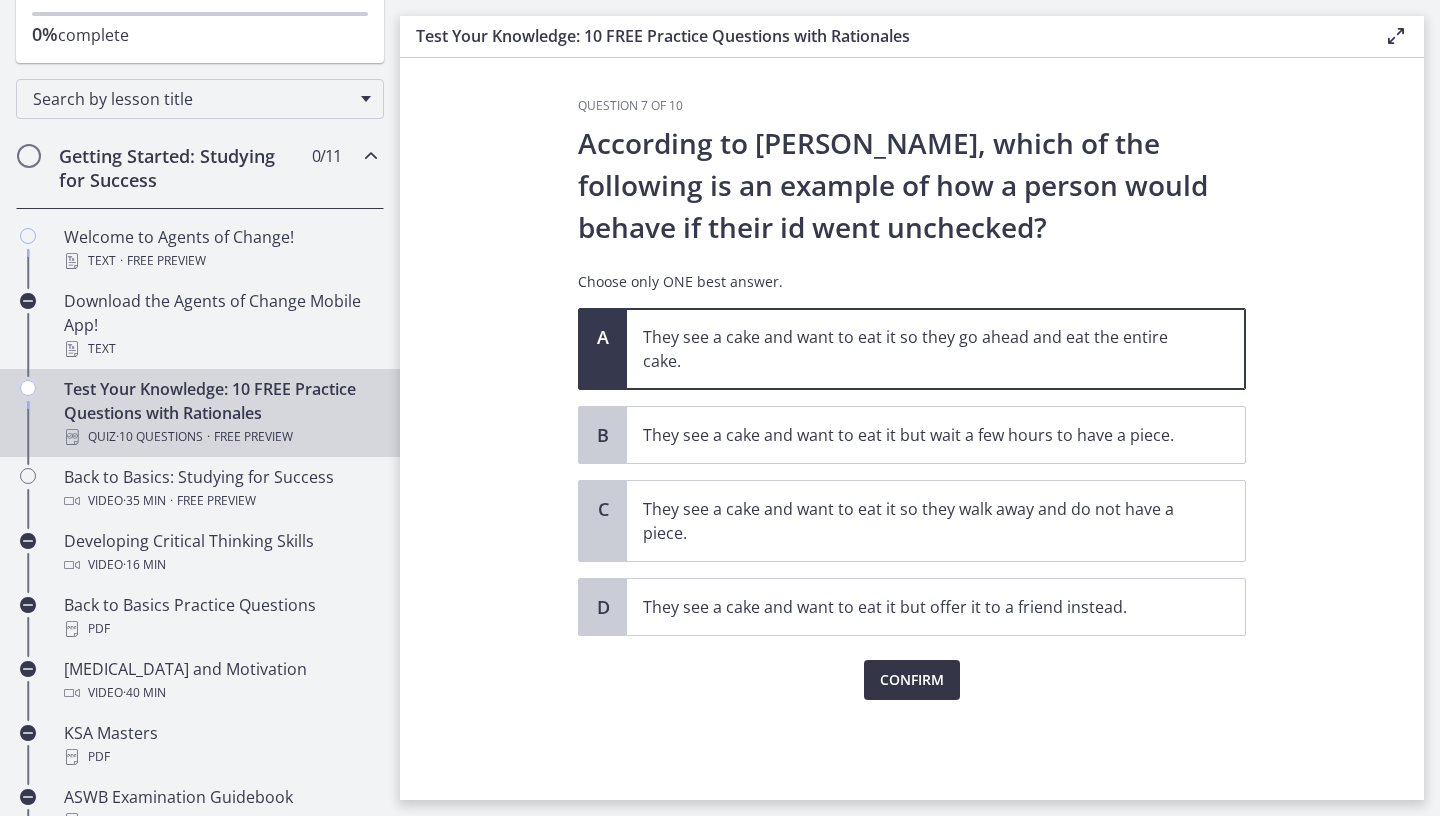 click on "Confirm" at bounding box center (912, 680) 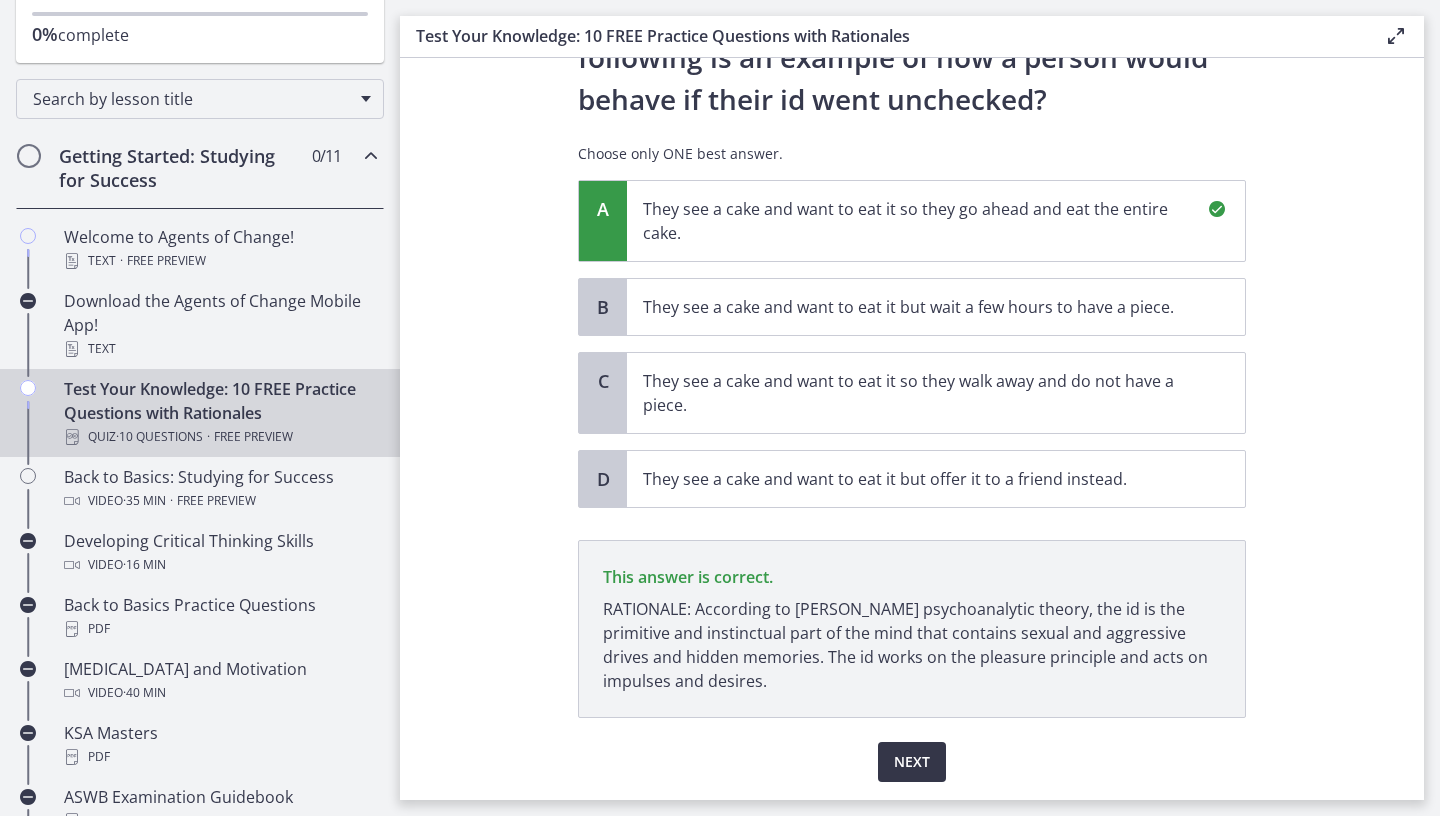 scroll, scrollTop: 191, scrollLeft: 0, axis: vertical 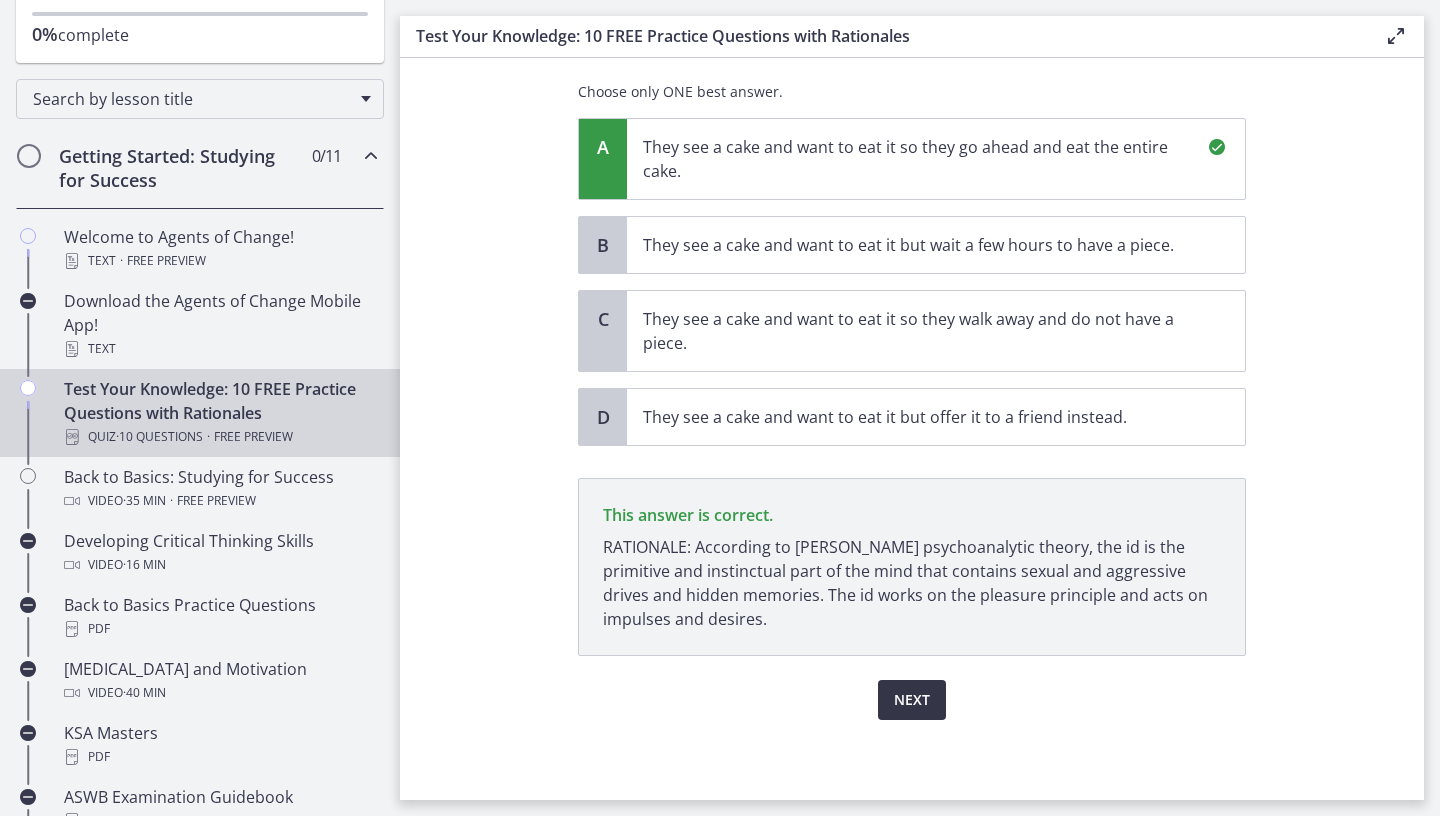 click on "Next" at bounding box center (912, 700) 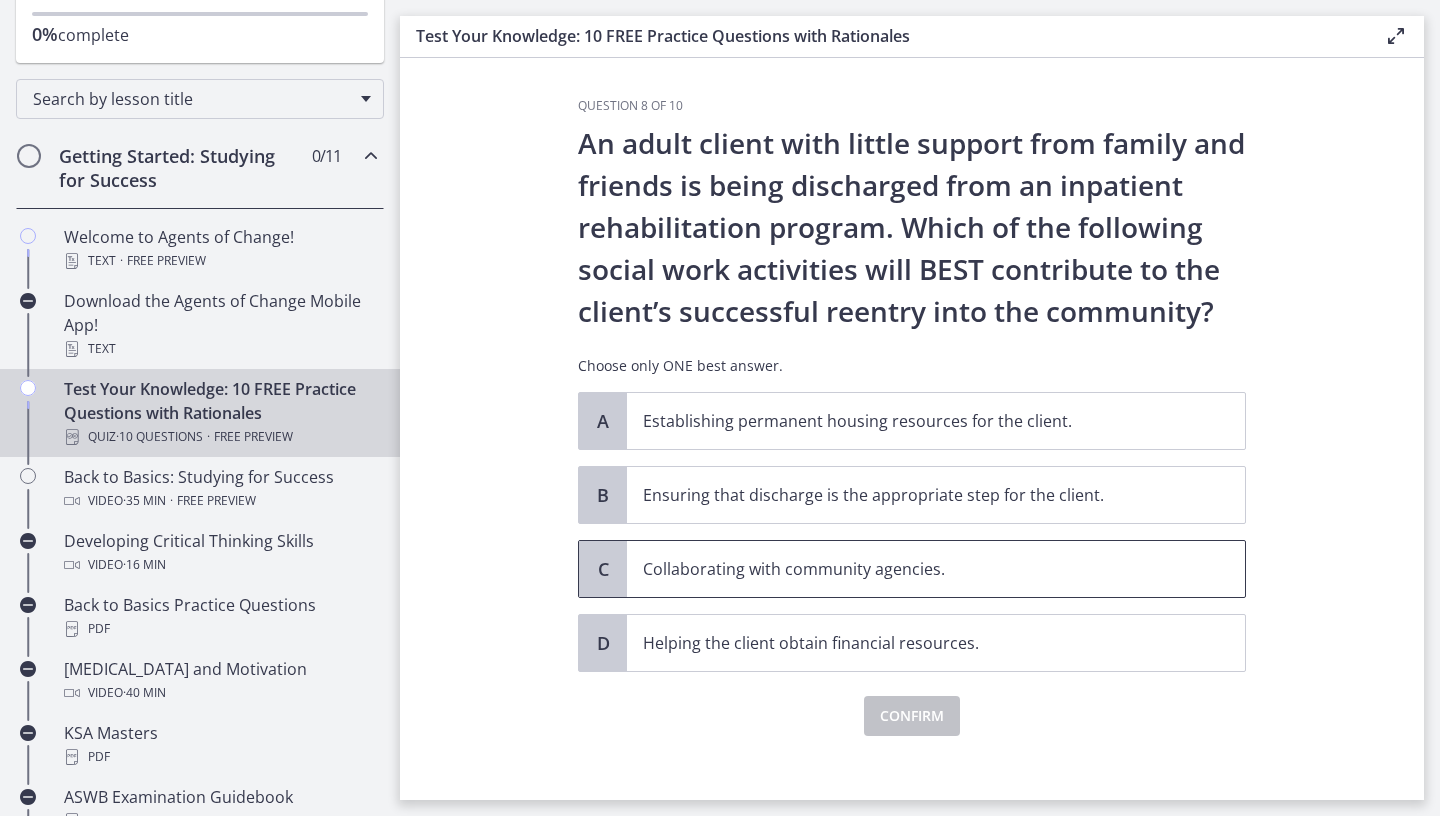 click on "Collaborating with community agencies." at bounding box center (916, 569) 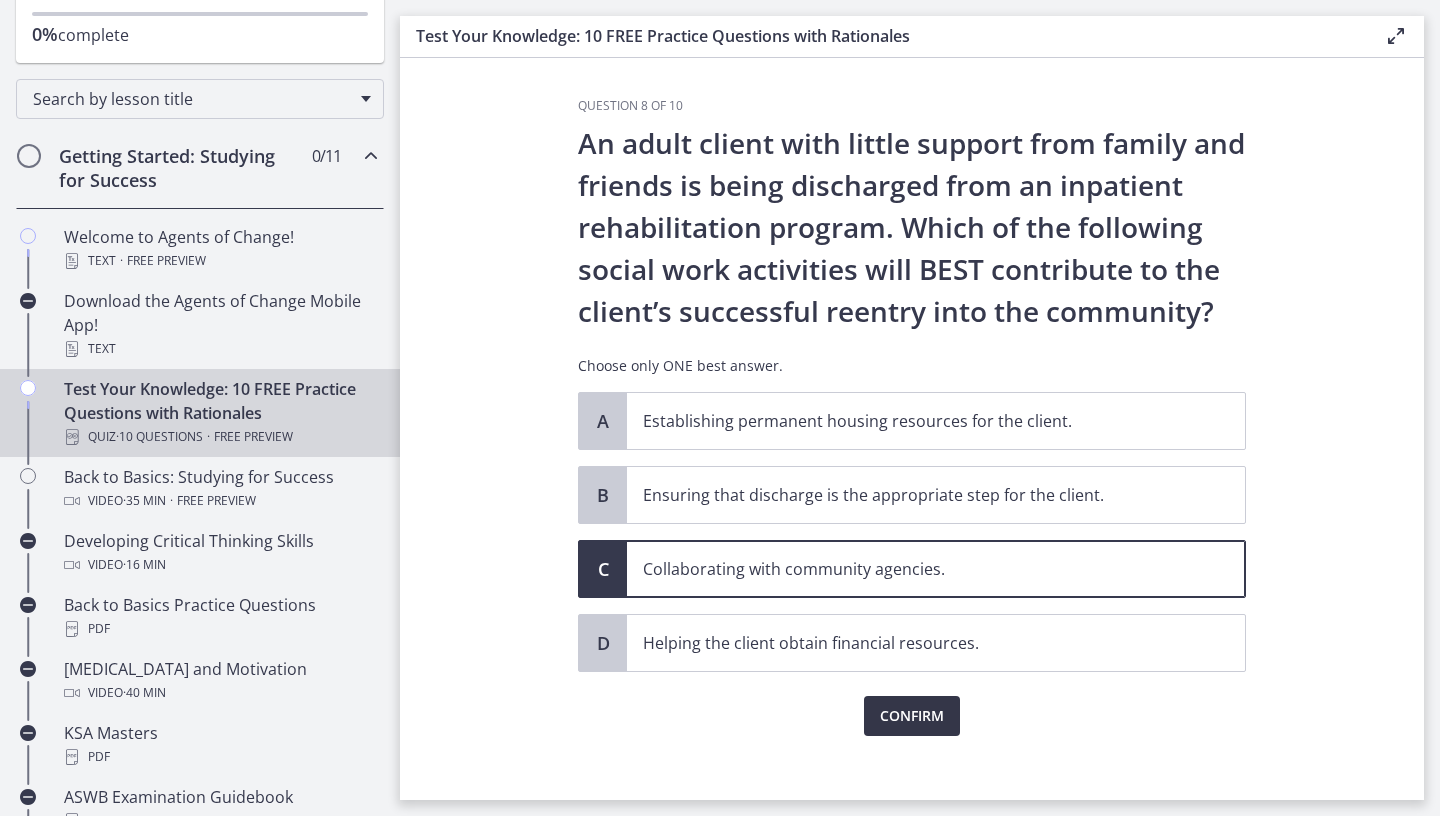 click on "Confirm" at bounding box center [912, 716] 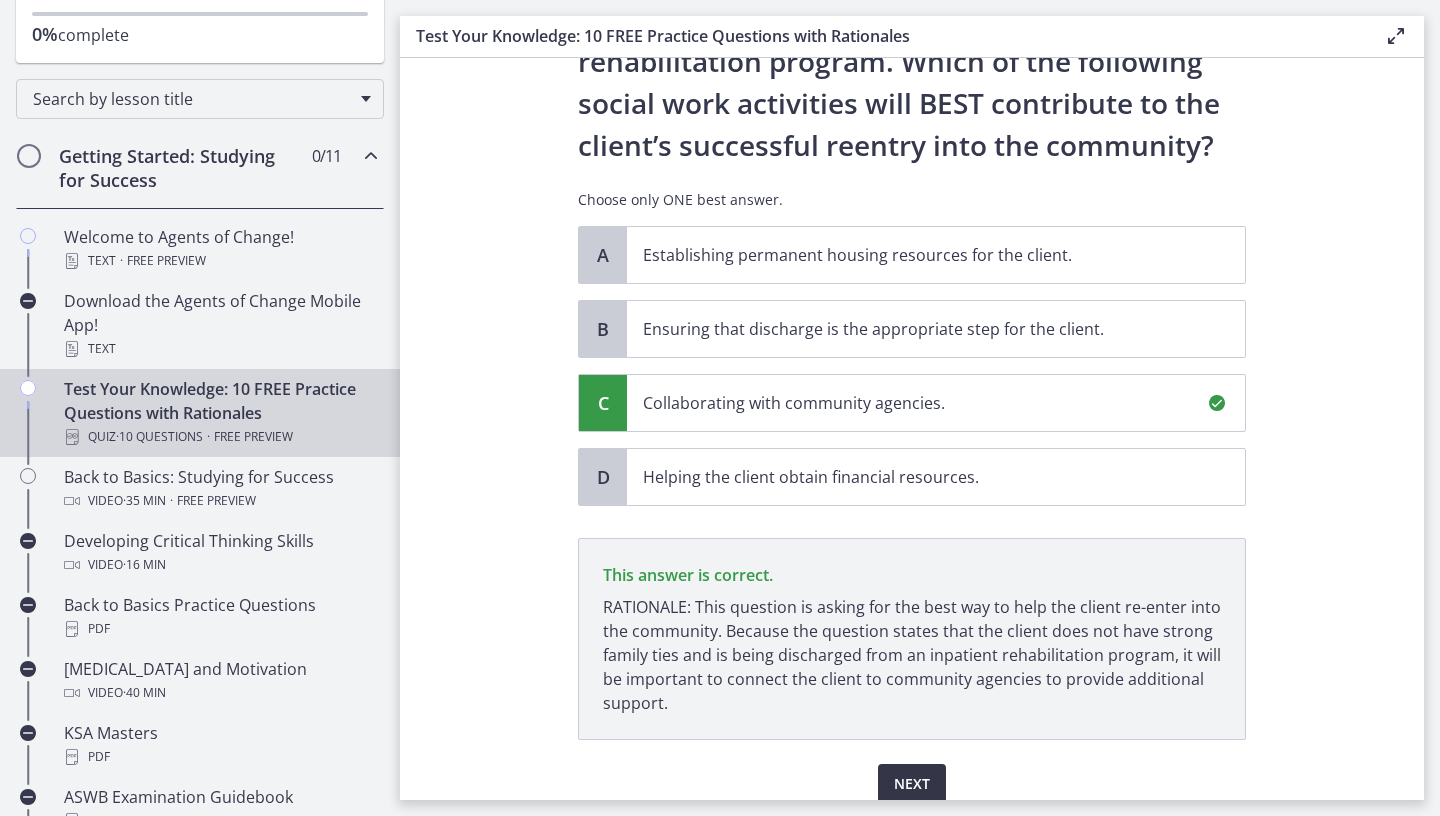 scroll, scrollTop: 251, scrollLeft: 0, axis: vertical 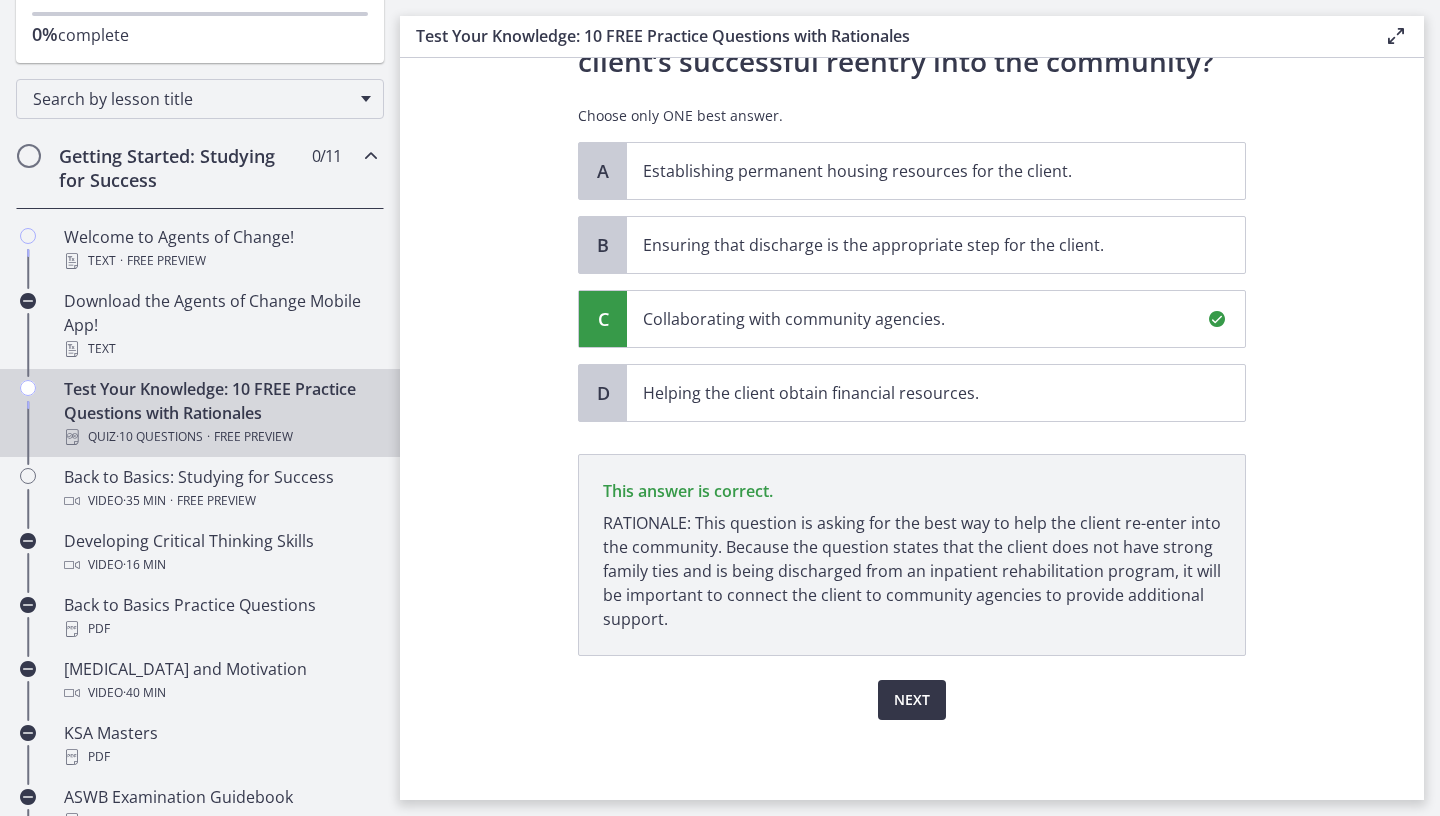 click on "Next" at bounding box center (912, 700) 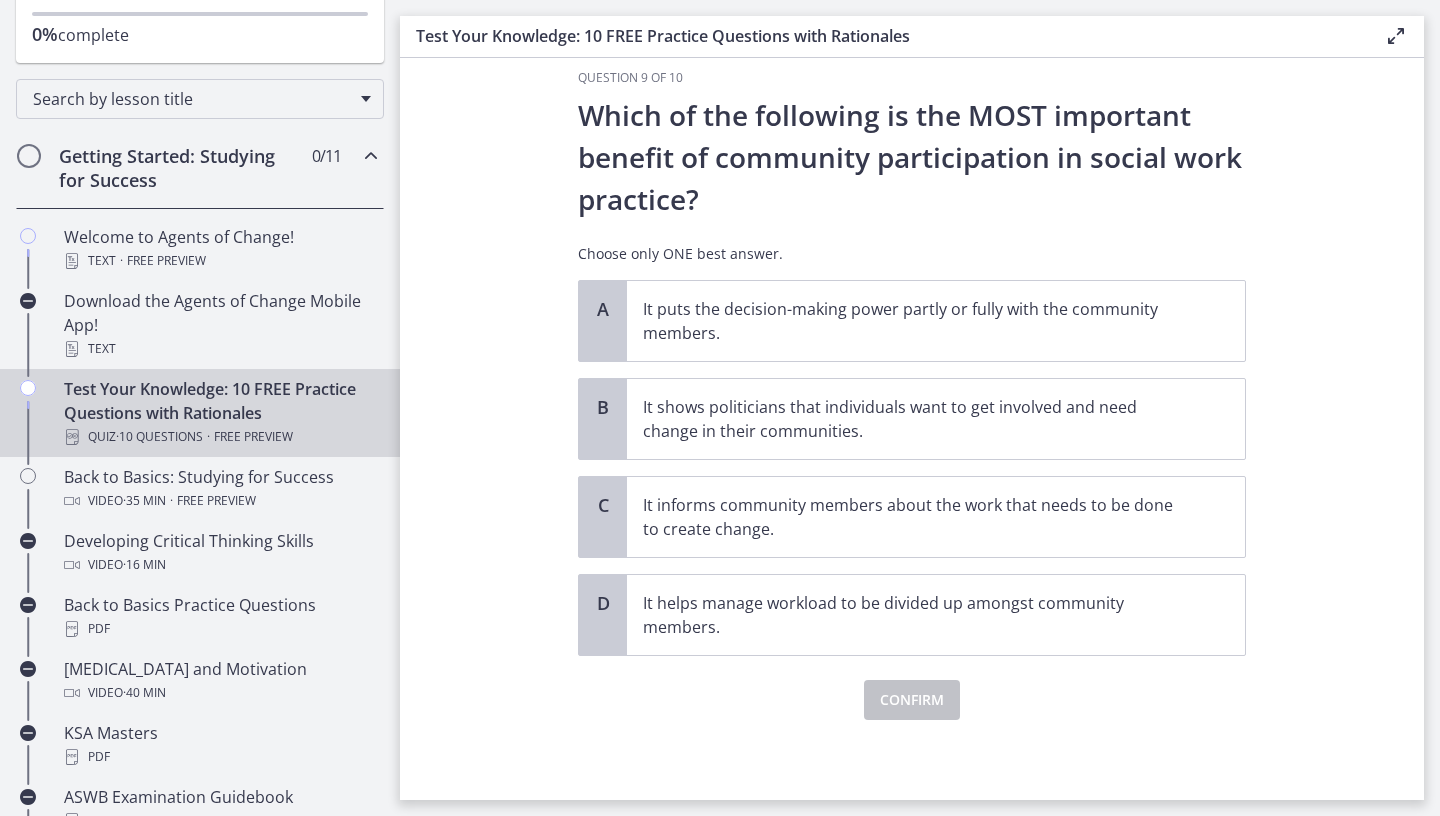 scroll, scrollTop: 0, scrollLeft: 0, axis: both 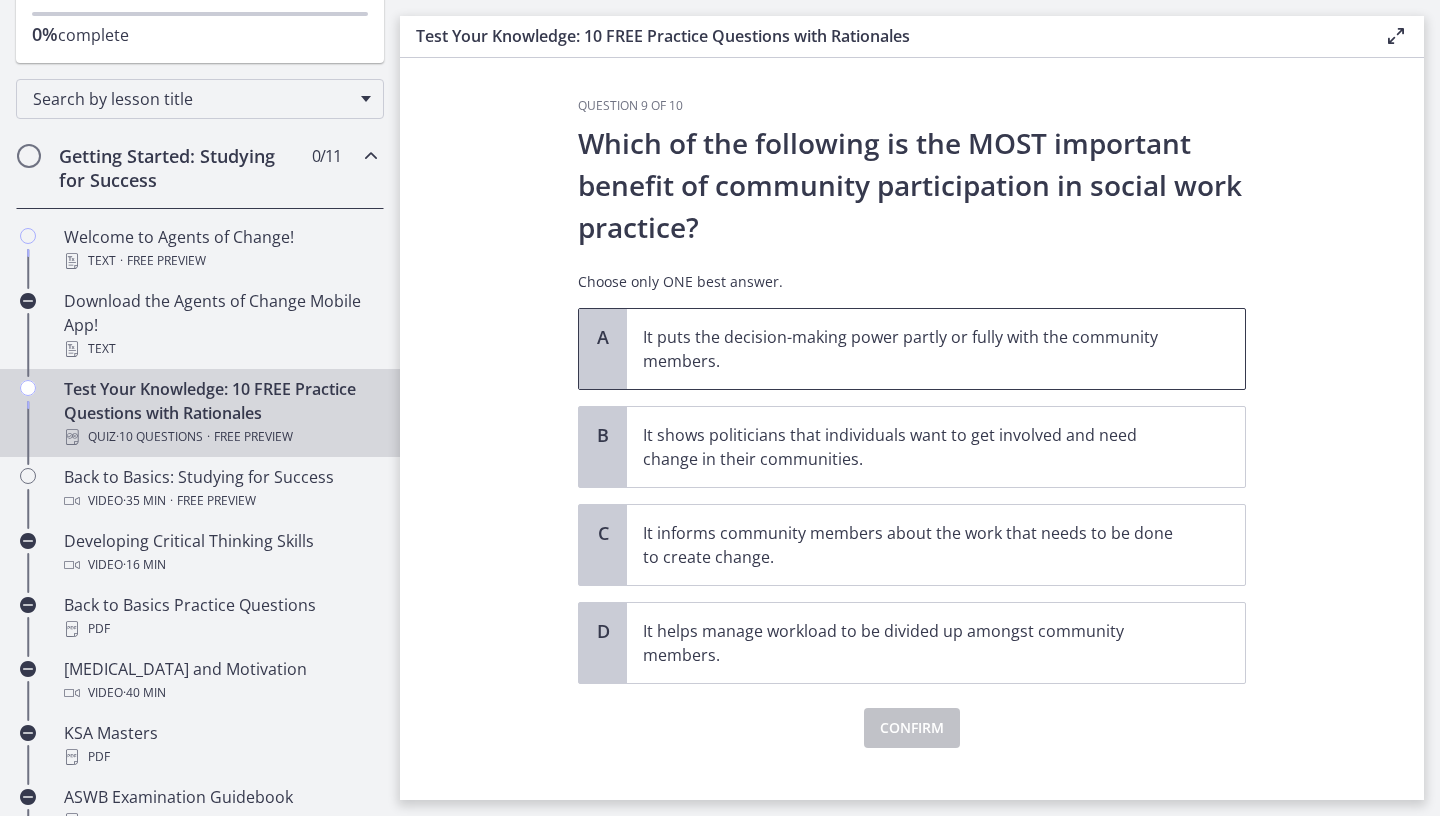 click on "It puts the decision-making power partly or fully with the community members." at bounding box center (916, 349) 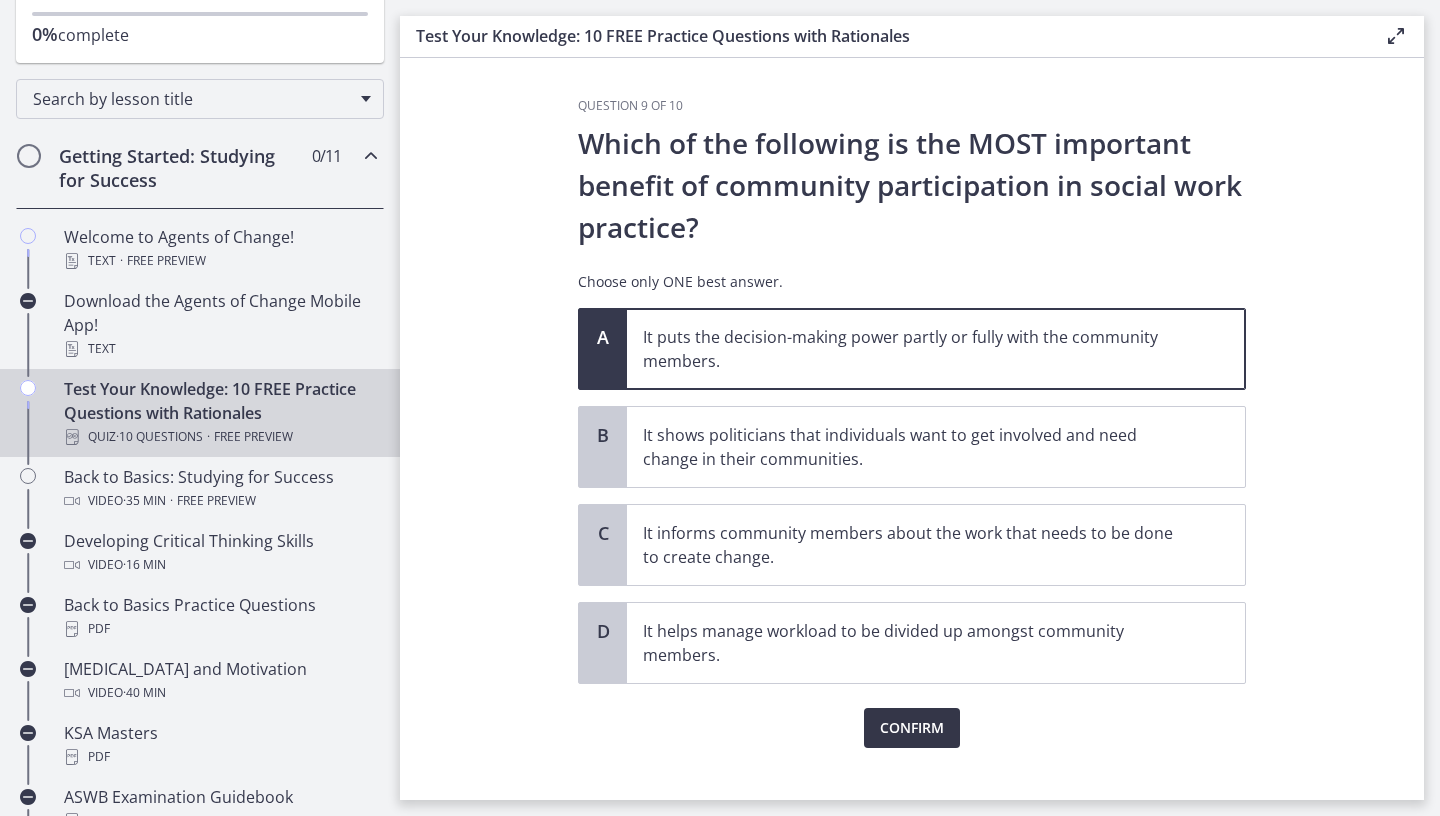 click on "Confirm" at bounding box center [912, 728] 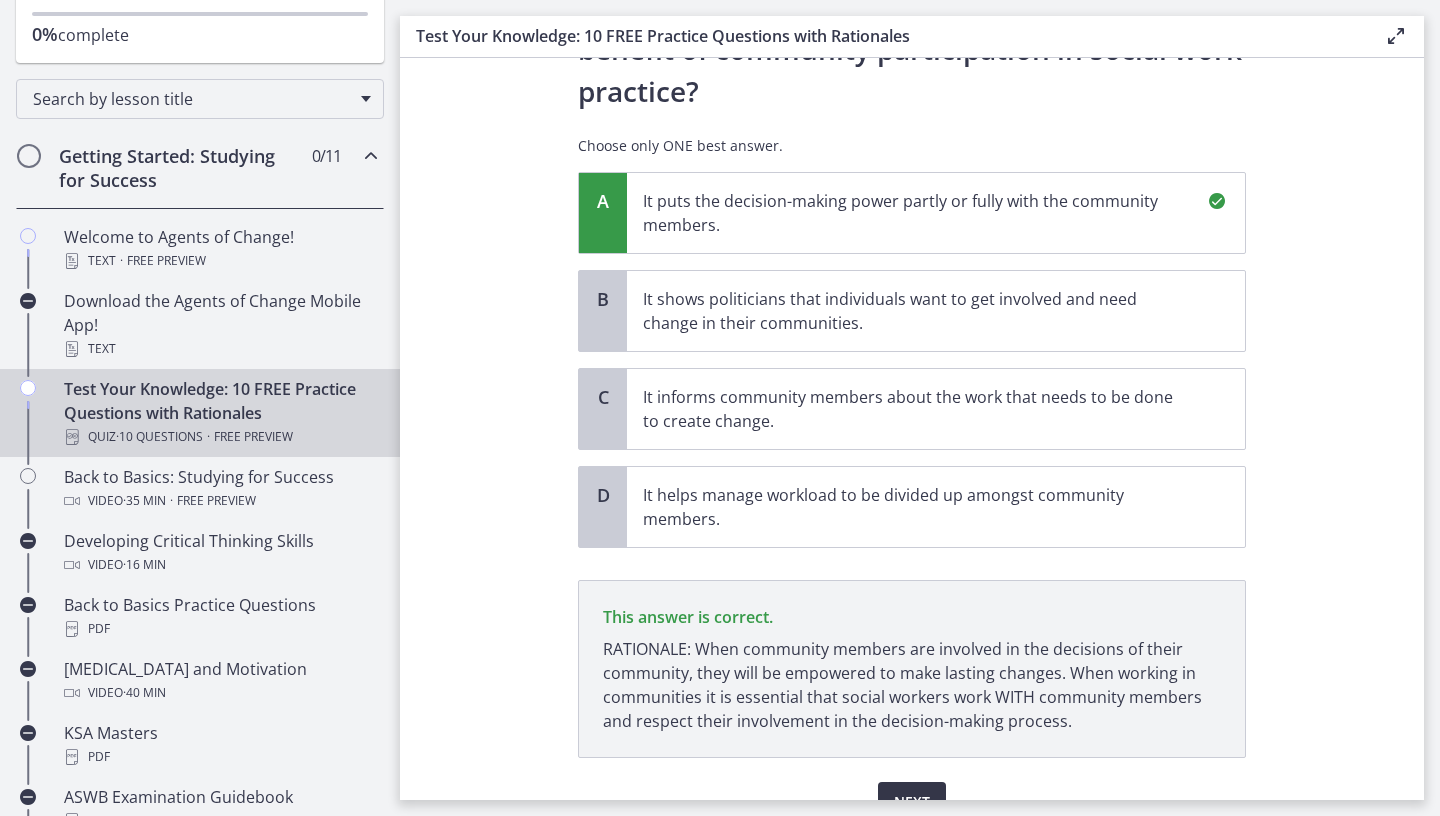 scroll, scrollTop: 239, scrollLeft: 0, axis: vertical 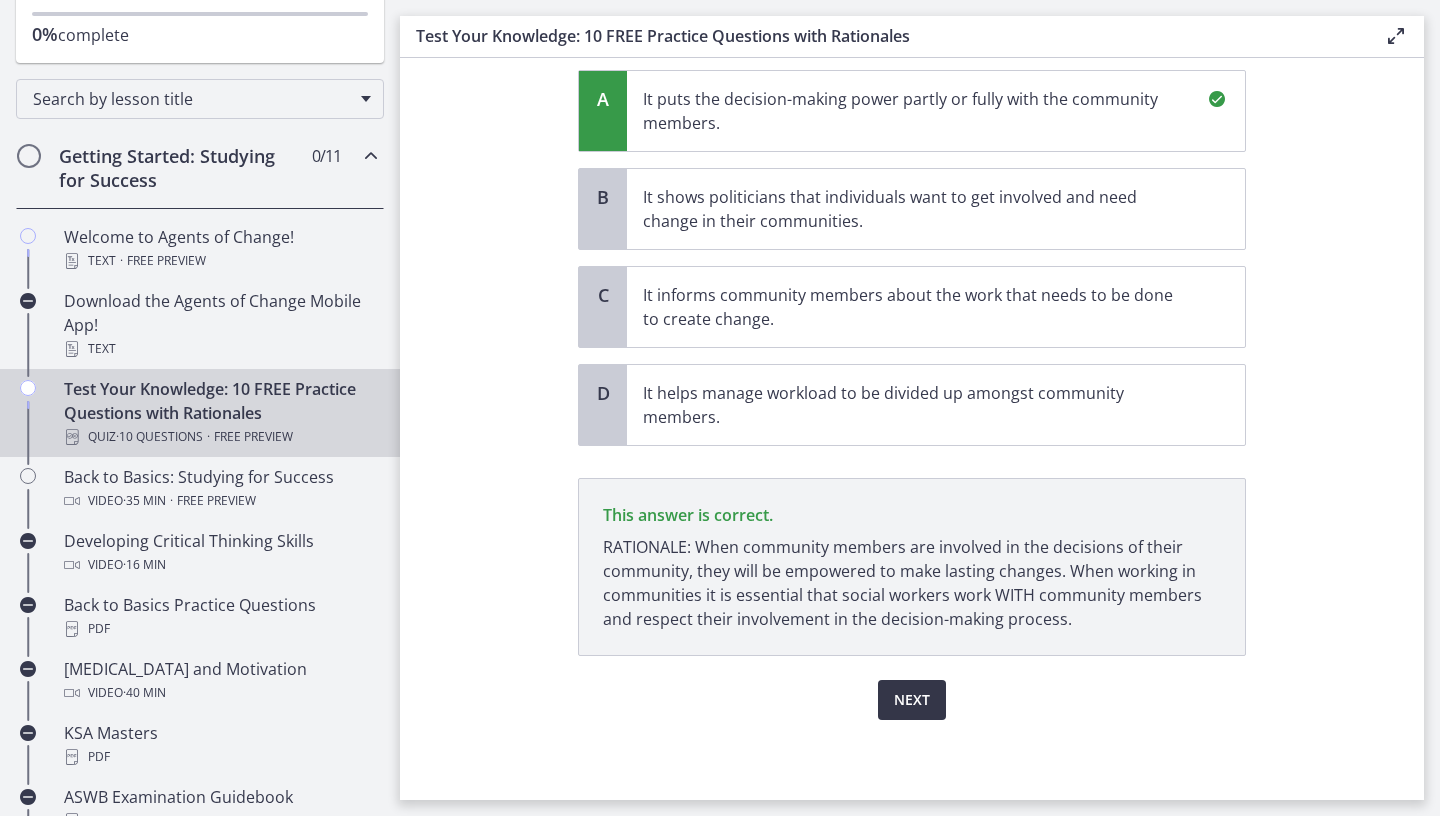 click on "Next" at bounding box center [912, 700] 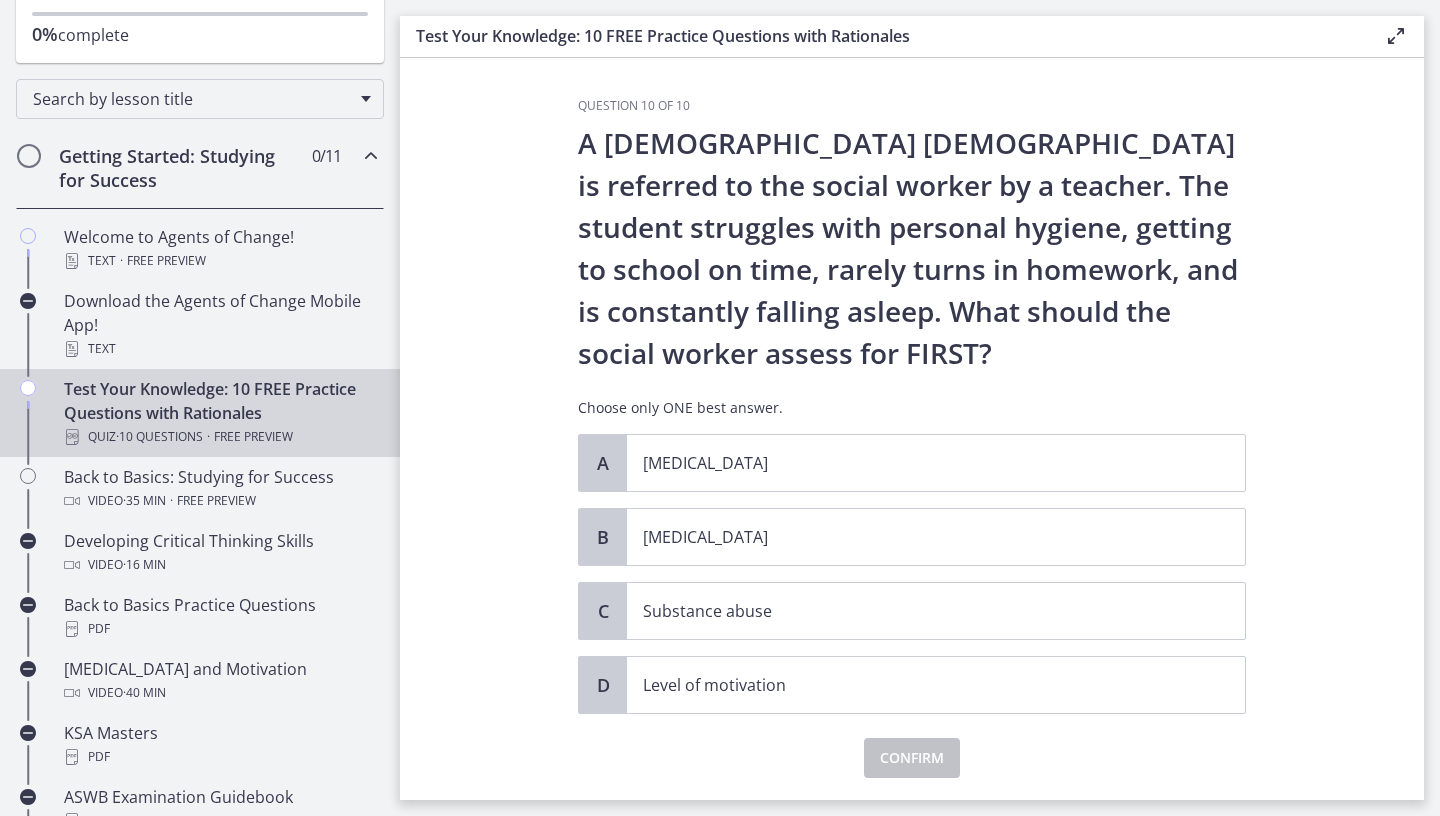 scroll, scrollTop: 59, scrollLeft: 0, axis: vertical 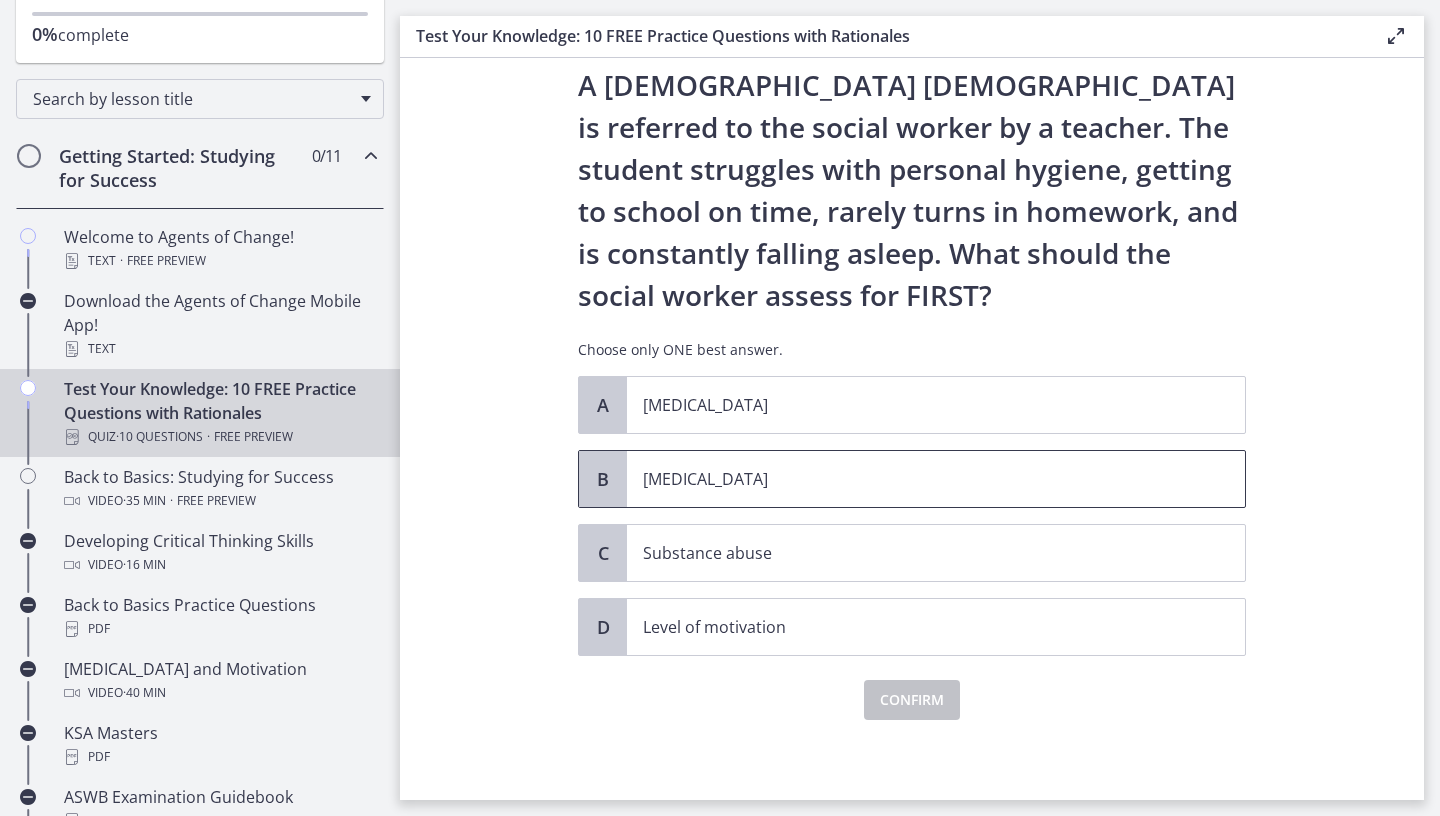 click on "[MEDICAL_DATA]" at bounding box center (936, 479) 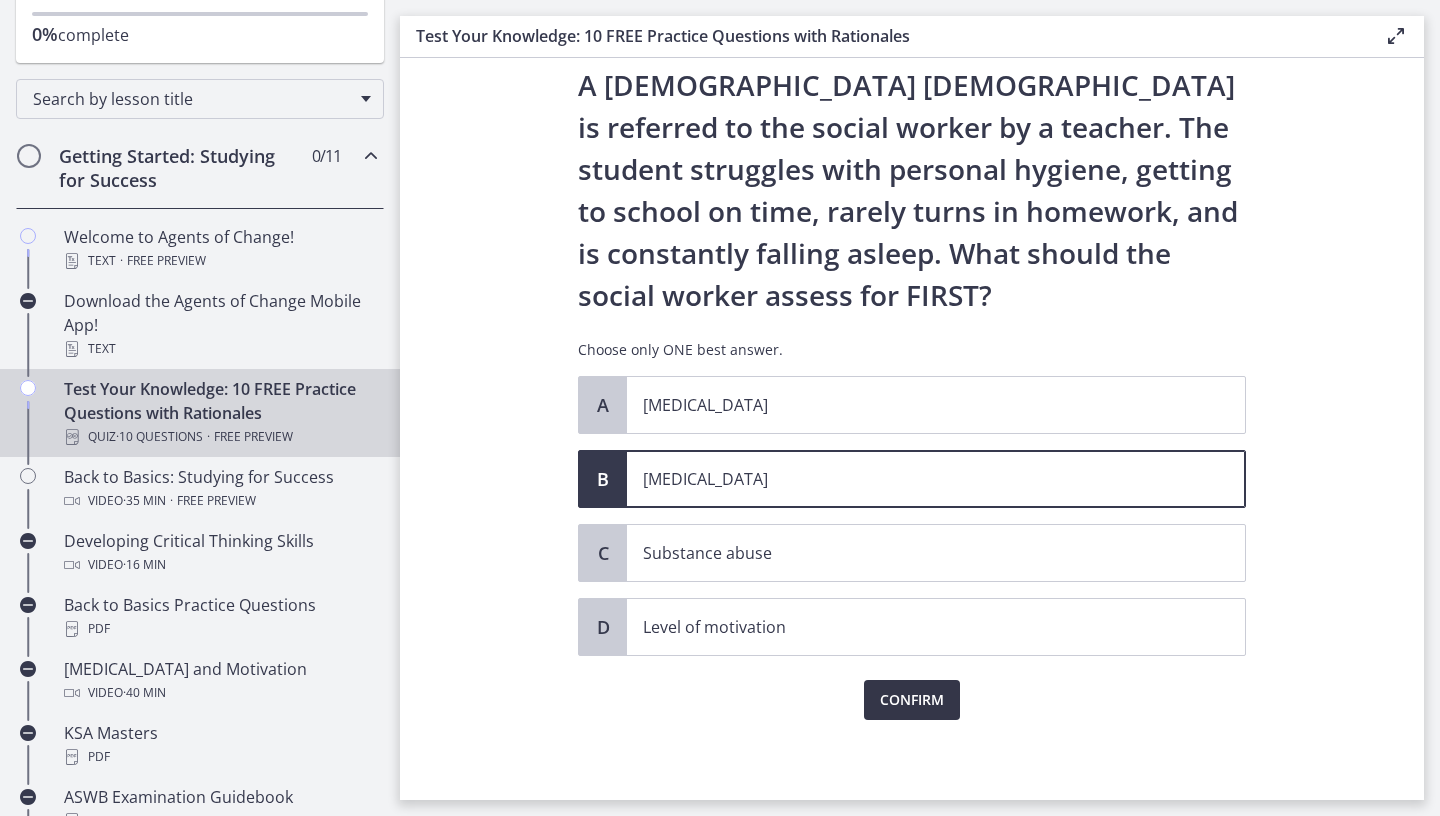 click on "Confirm" at bounding box center [912, 700] 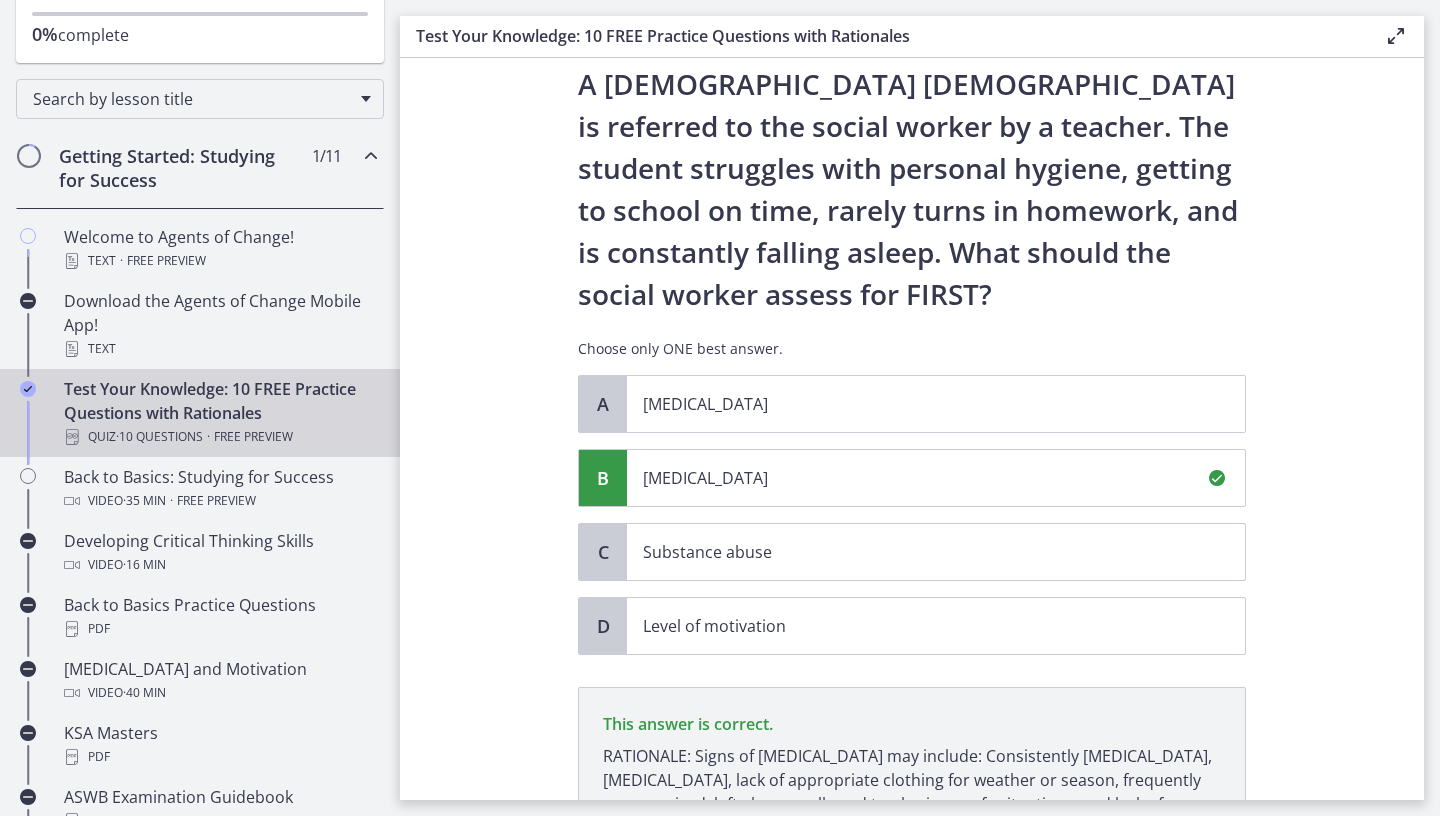 scroll, scrollTop: 293, scrollLeft: 0, axis: vertical 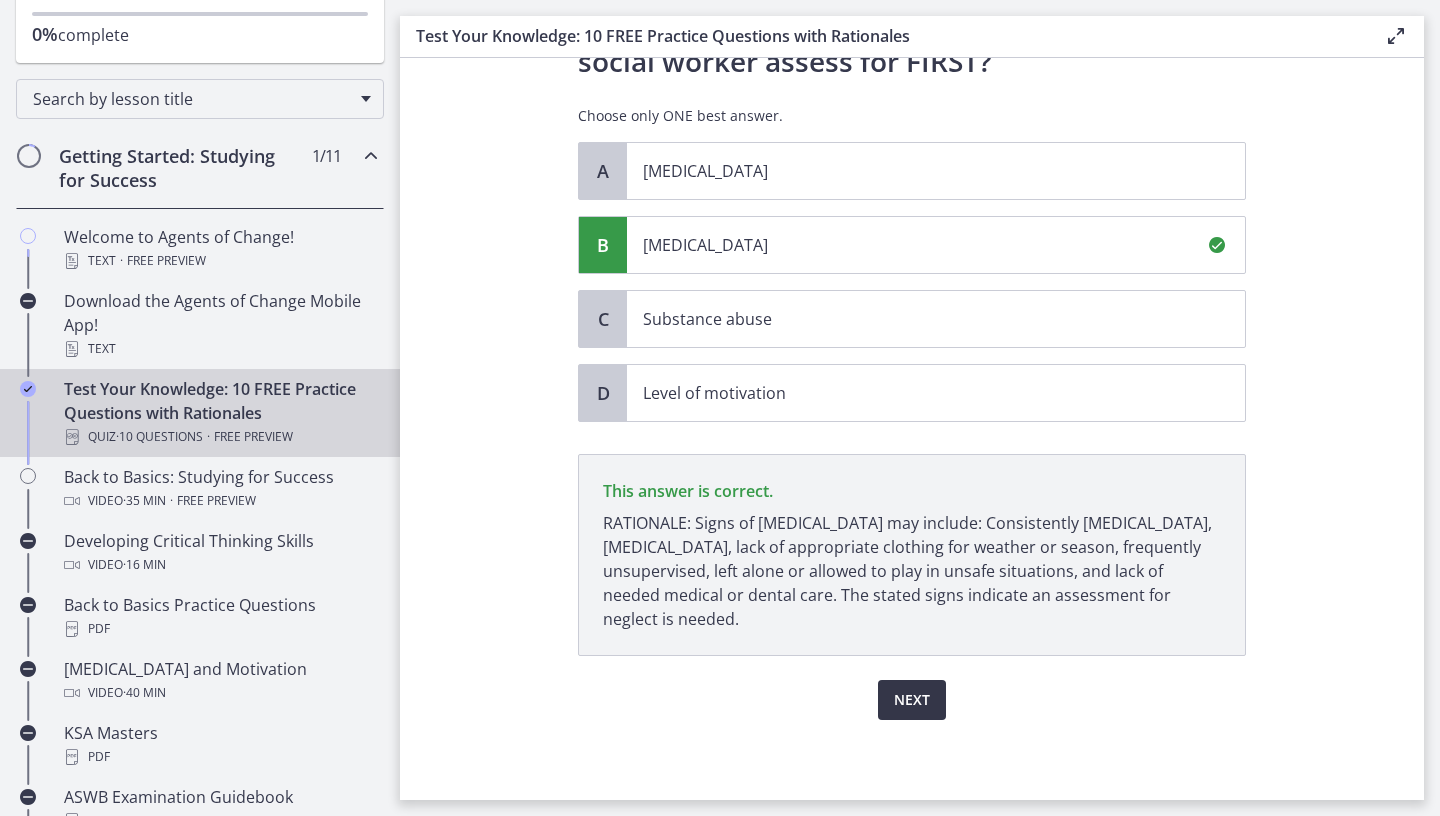 click on "Next" at bounding box center [912, 700] 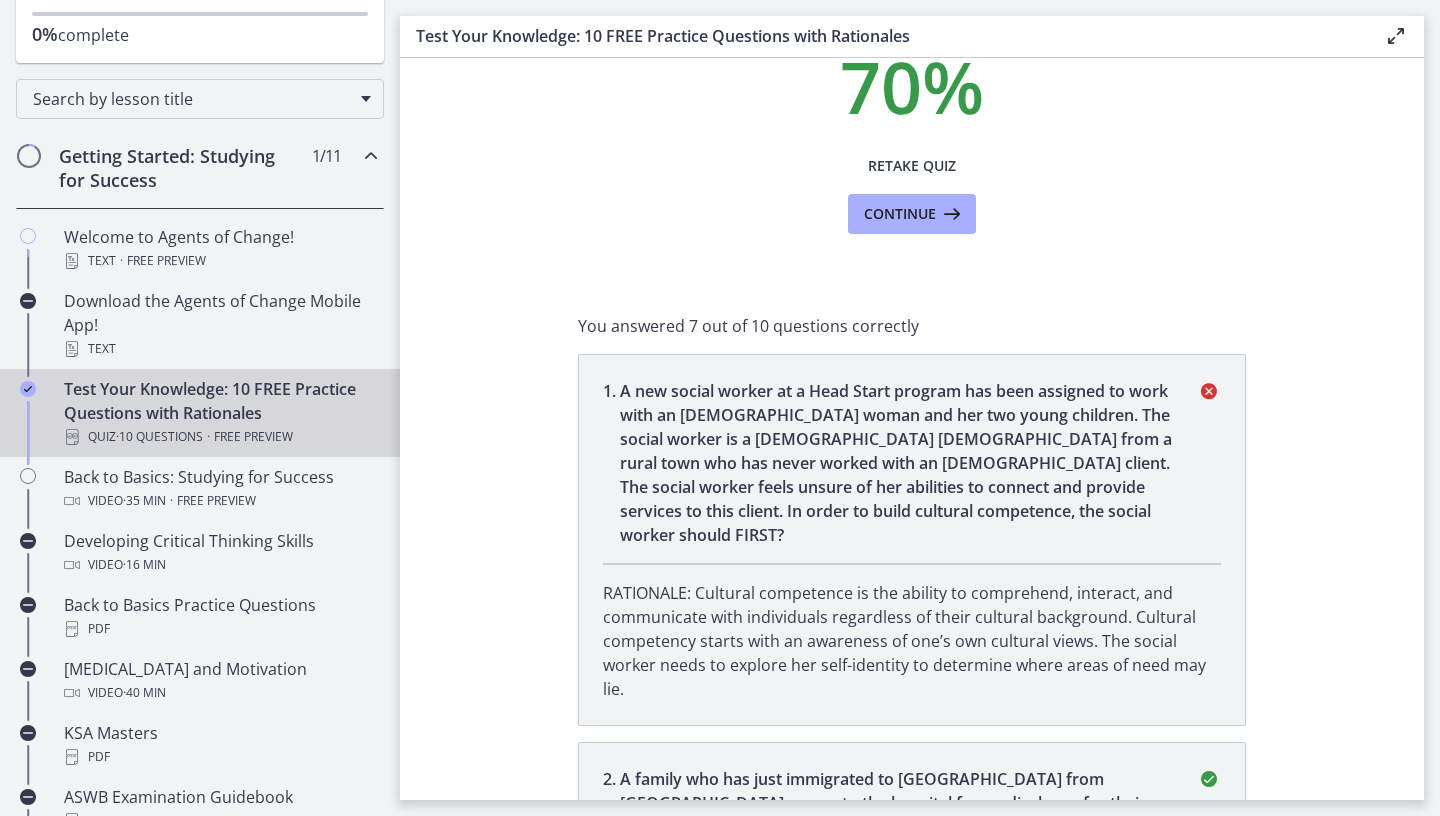 scroll, scrollTop: 140, scrollLeft: 0, axis: vertical 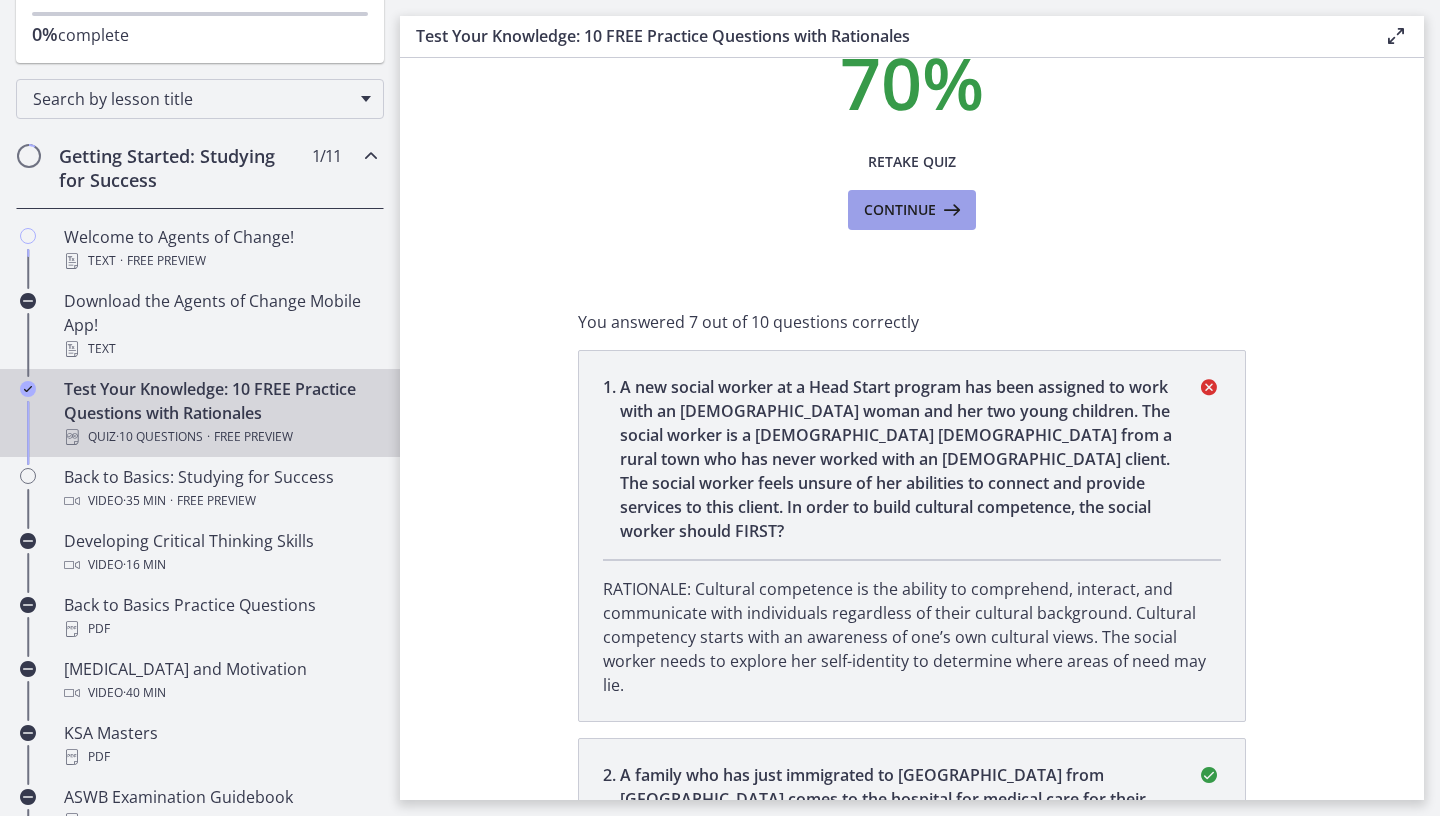 click on "Continue" at bounding box center (900, 210) 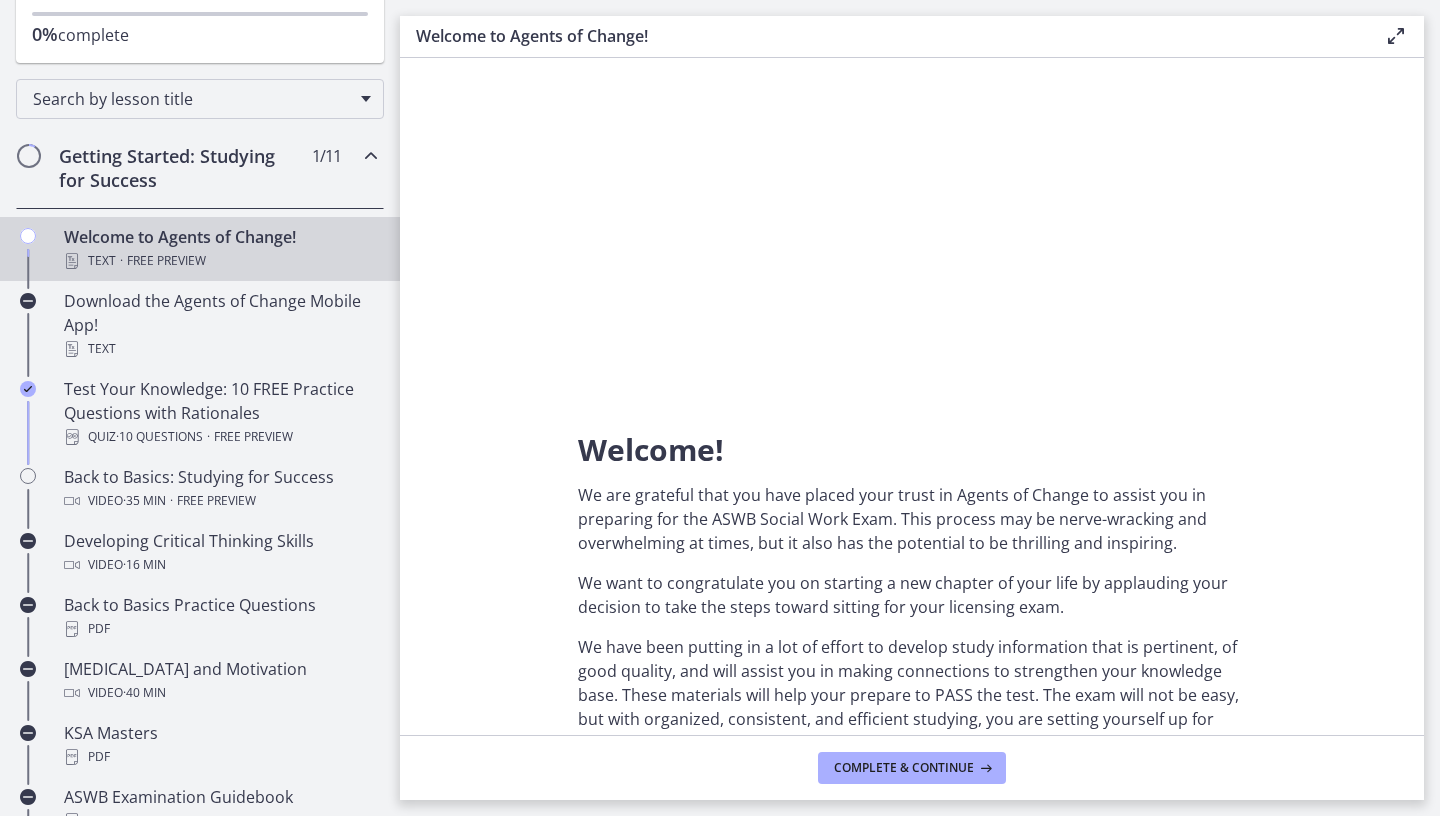 scroll, scrollTop: 0, scrollLeft: 0, axis: both 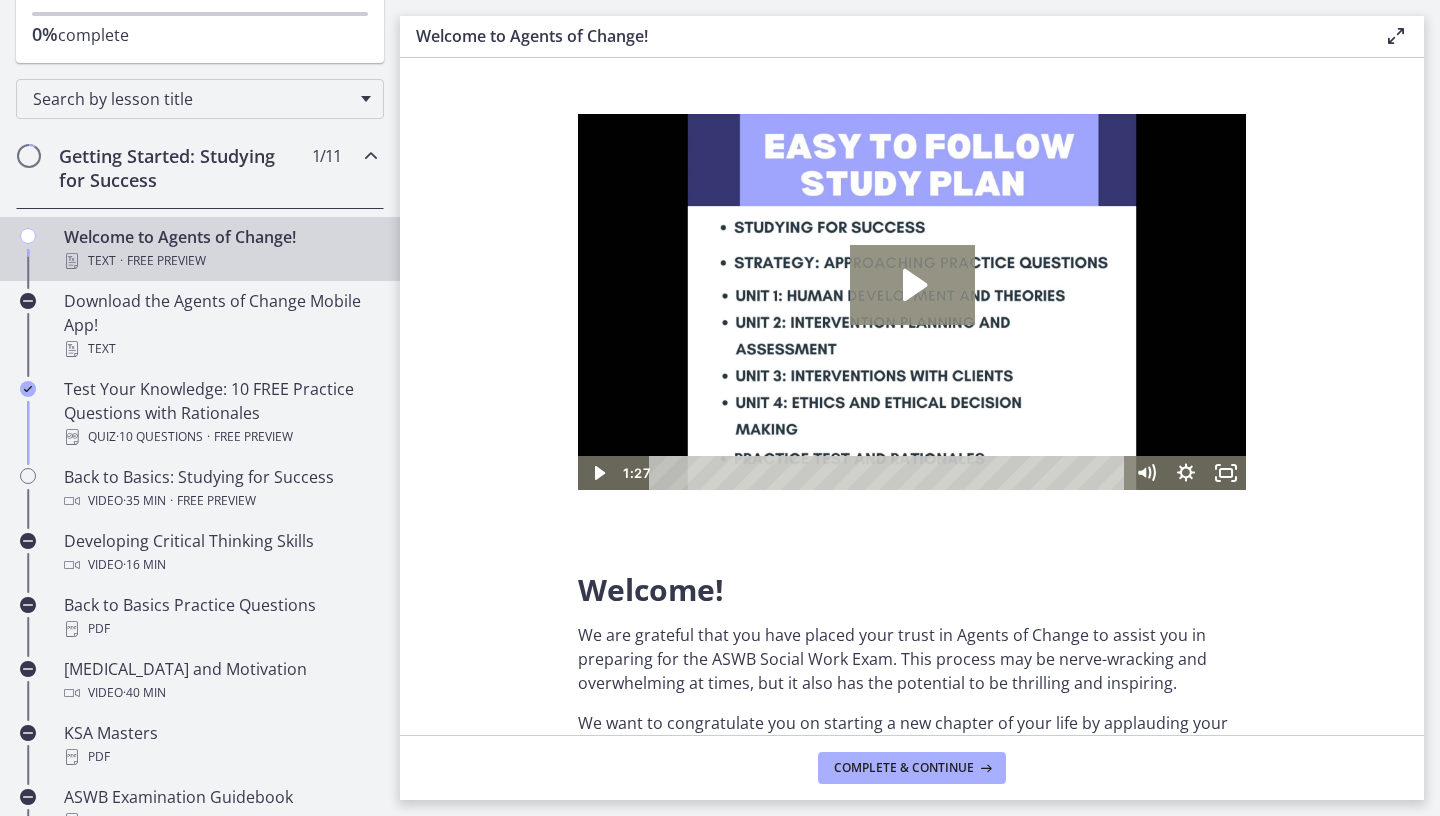click 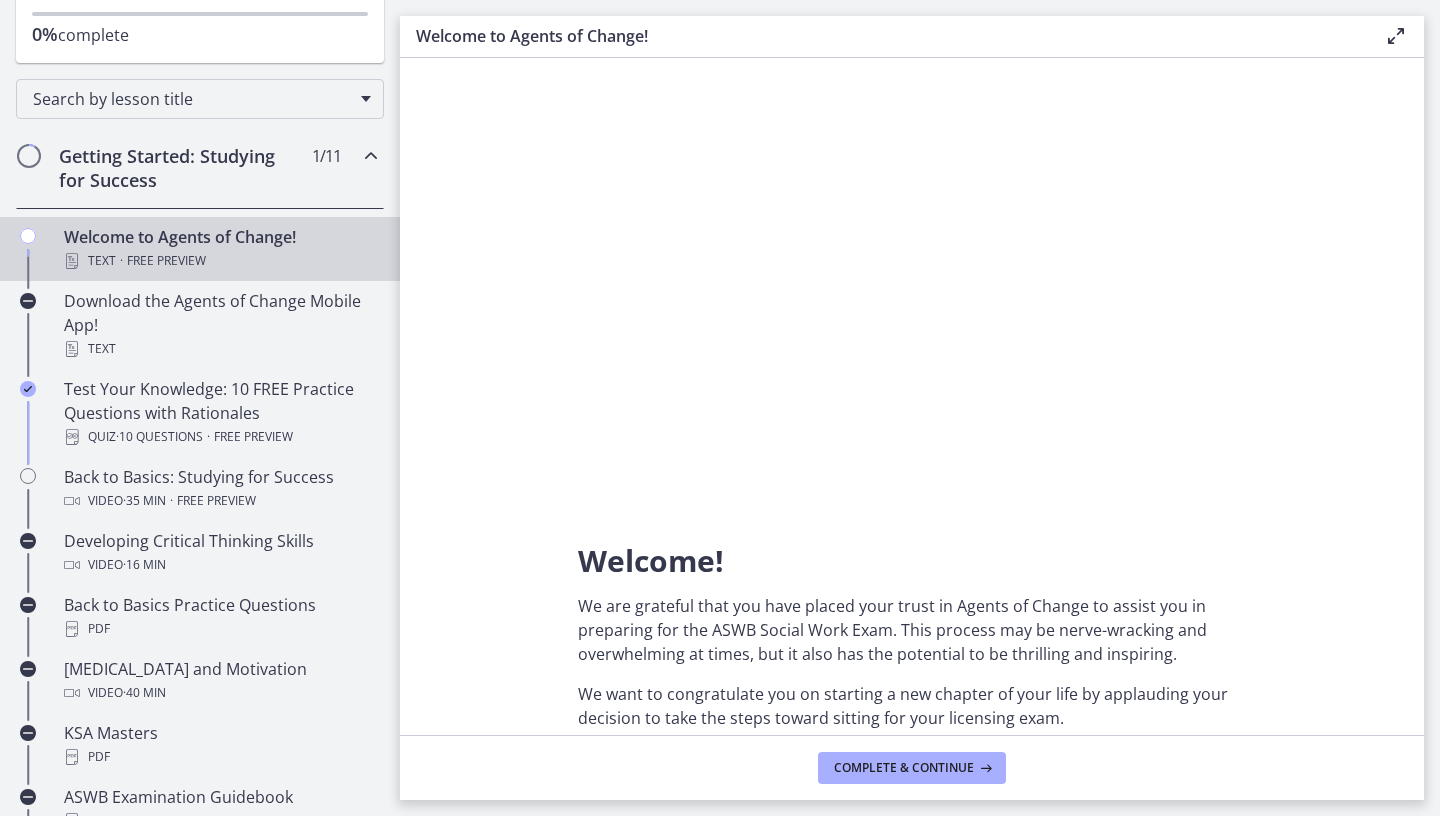 scroll, scrollTop: 16, scrollLeft: 0, axis: vertical 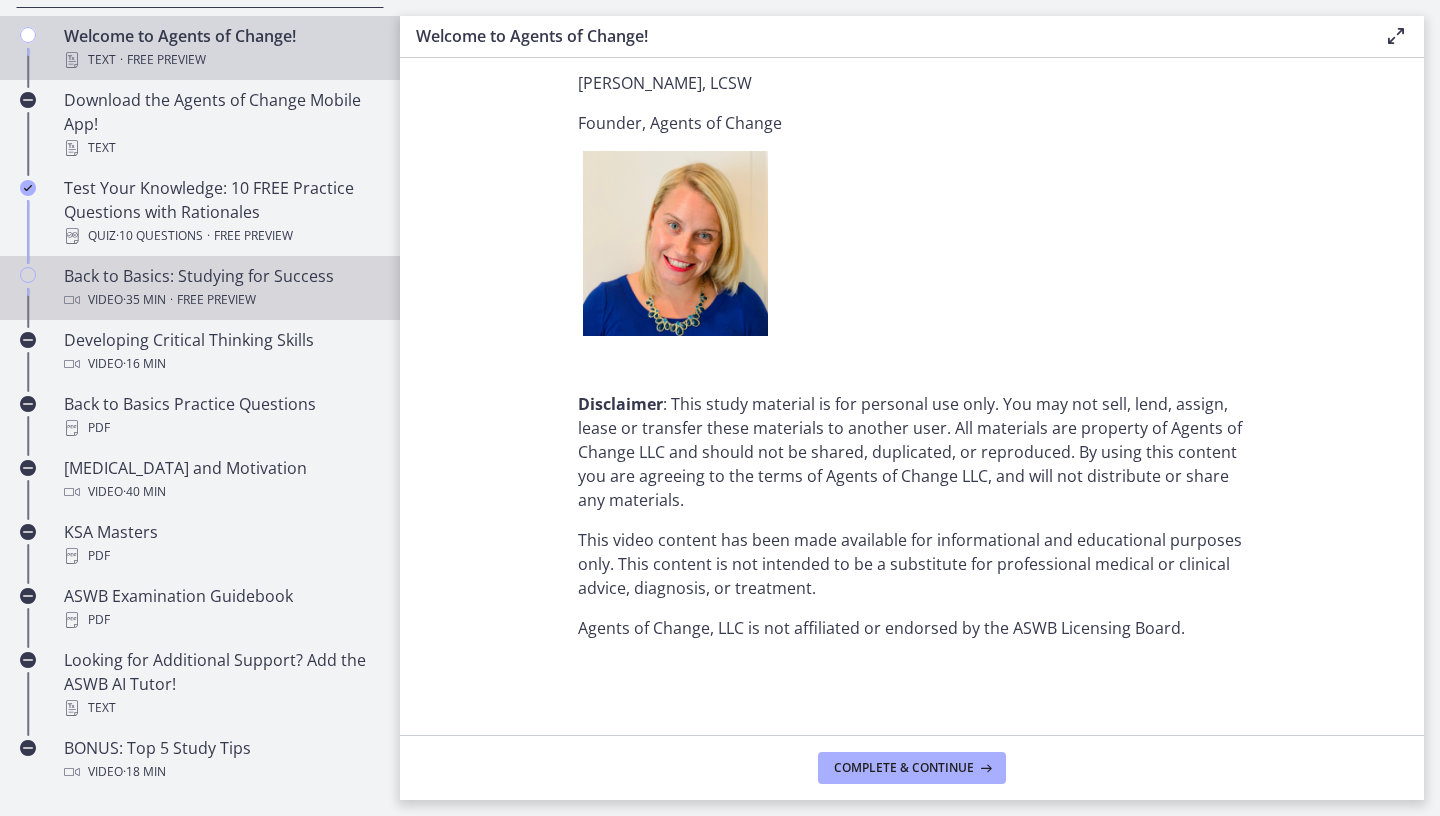 click on "Video
·  35 min
·
Free preview" at bounding box center [220, 300] 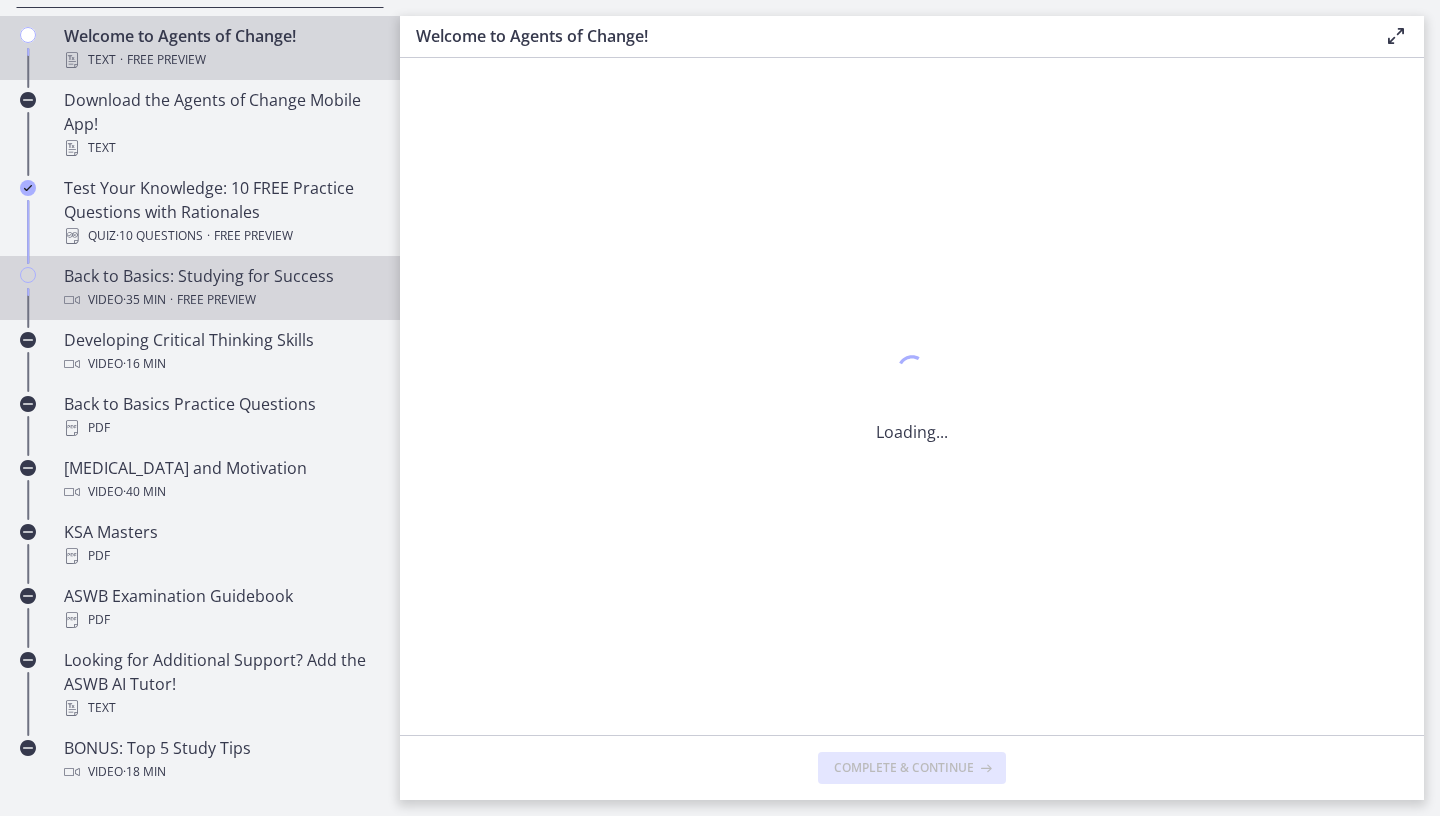 scroll, scrollTop: 0, scrollLeft: 0, axis: both 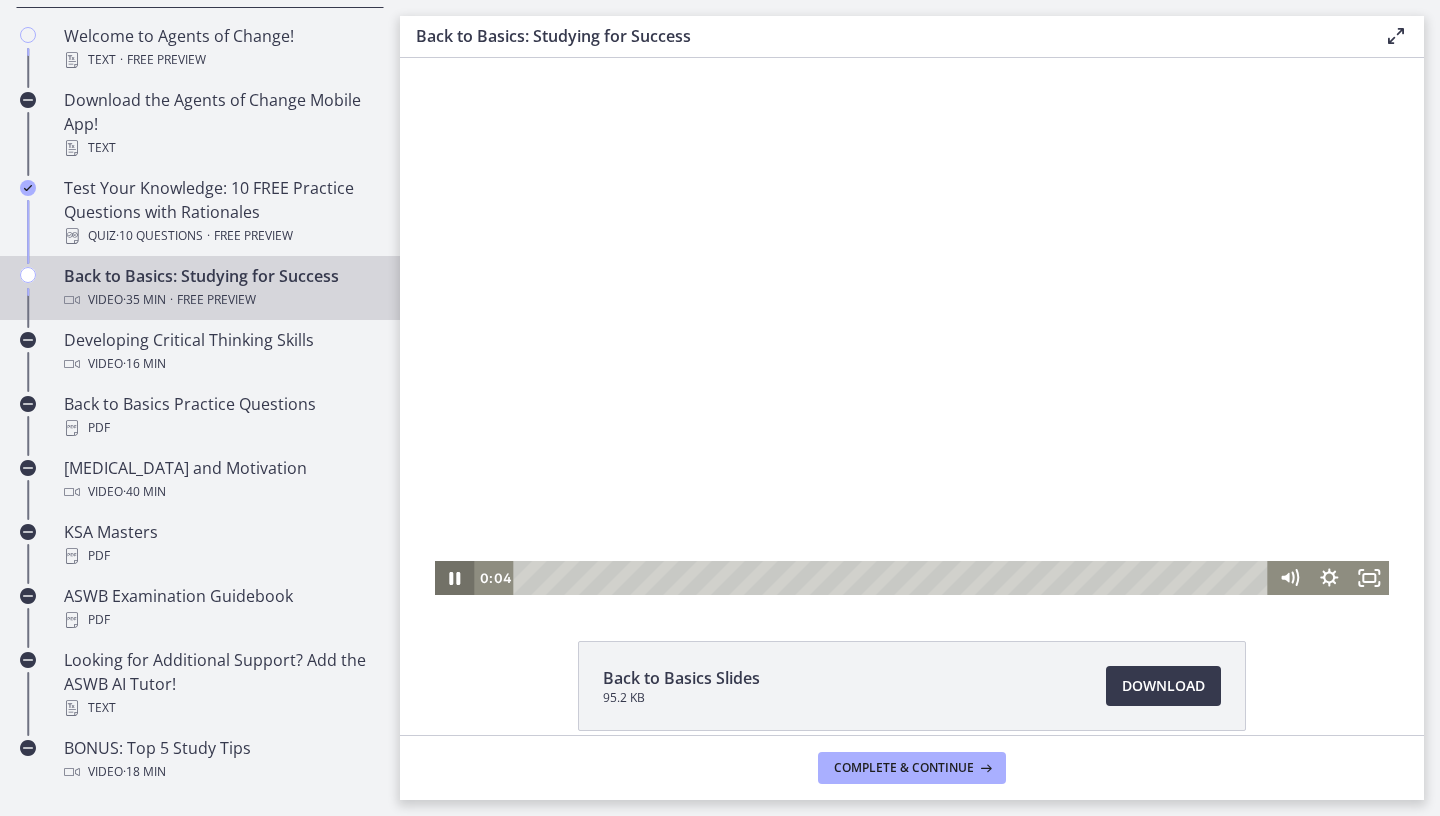 click 